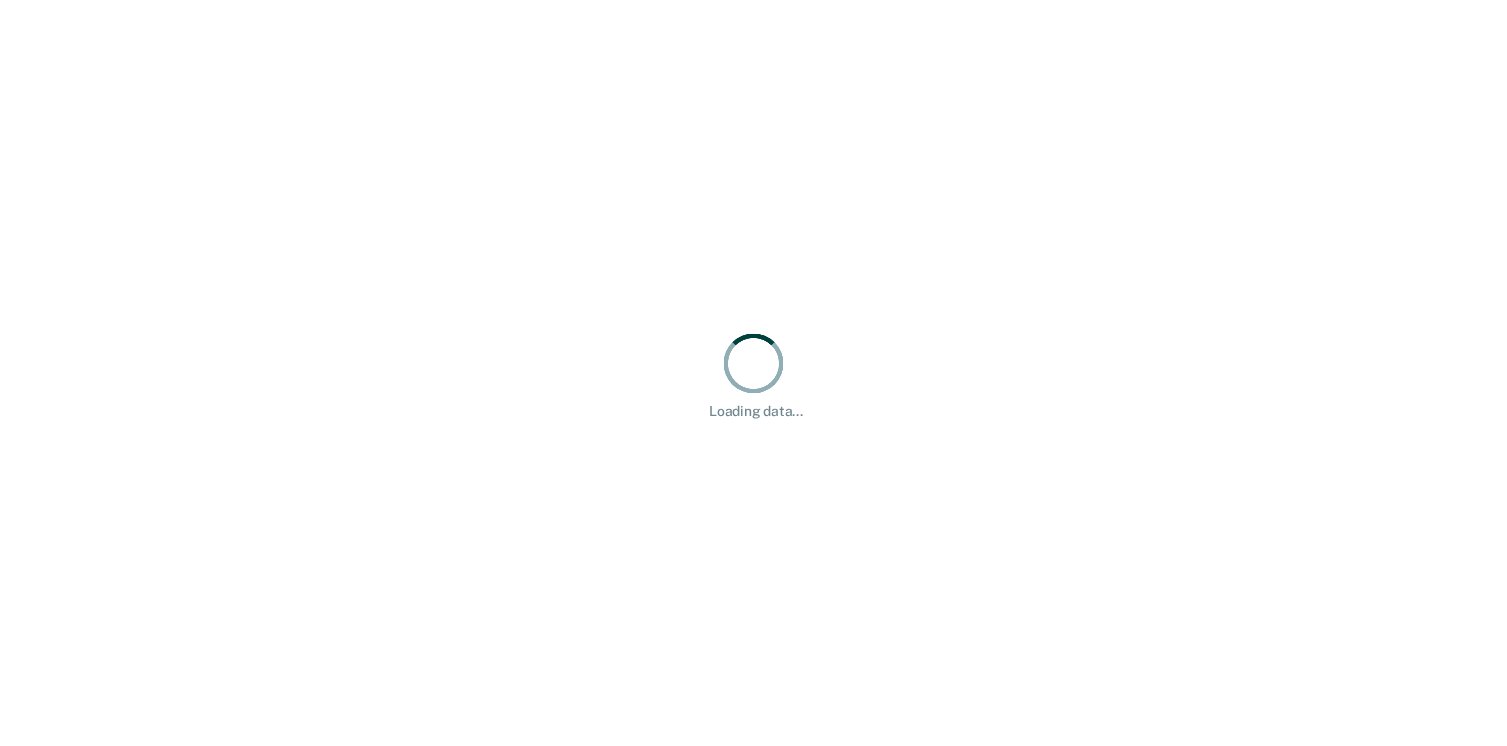 scroll, scrollTop: 0, scrollLeft: 0, axis: both 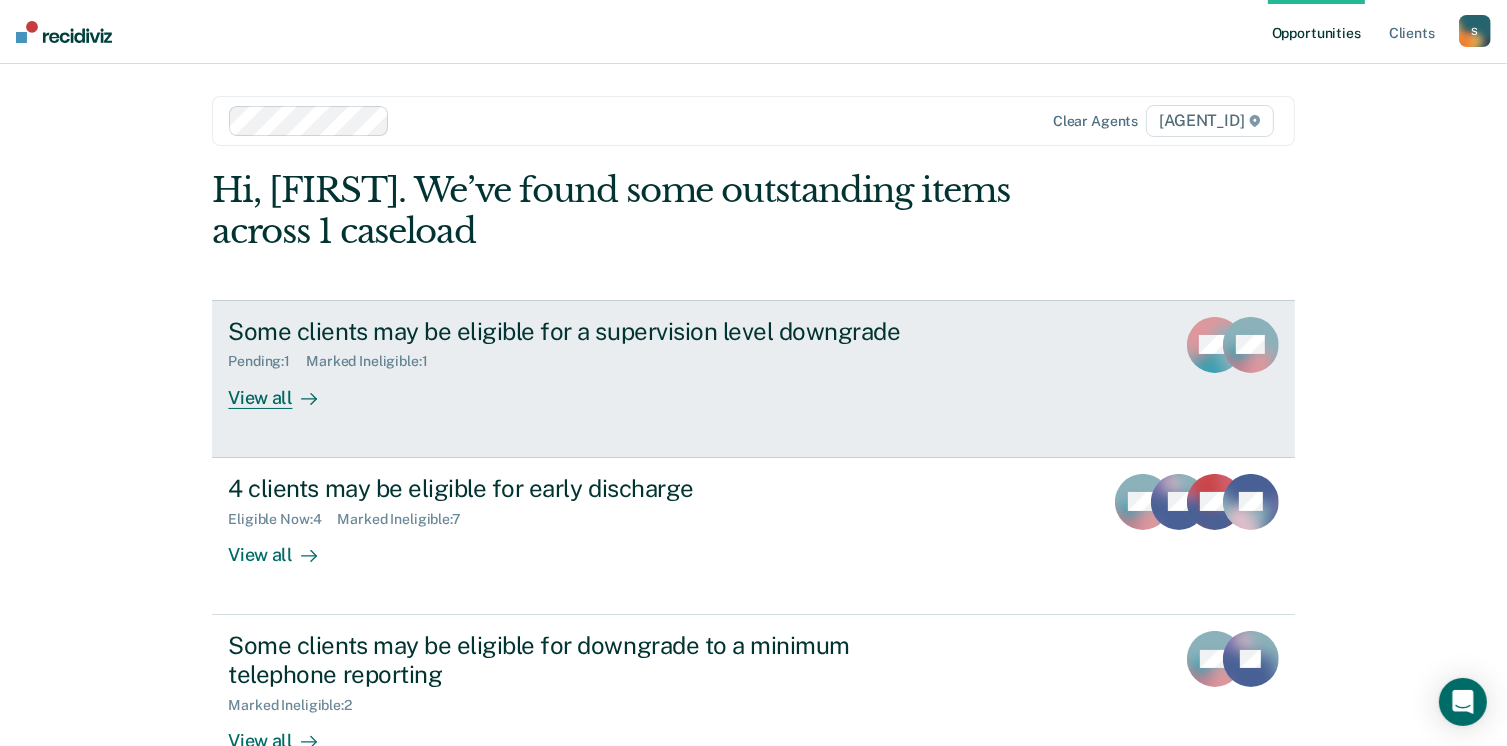 click on "View all" at bounding box center (284, 389) 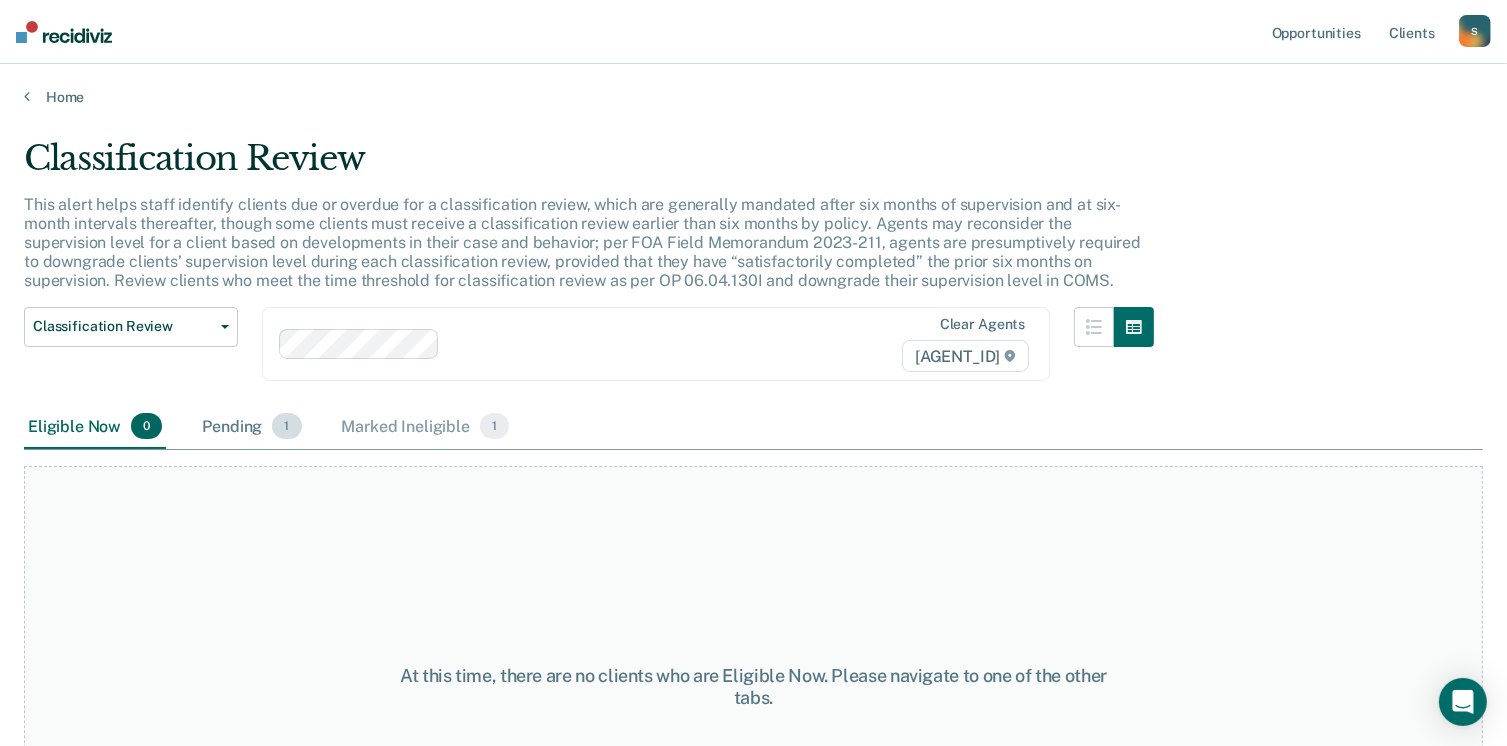 click on "Pending 1" at bounding box center (251, 427) 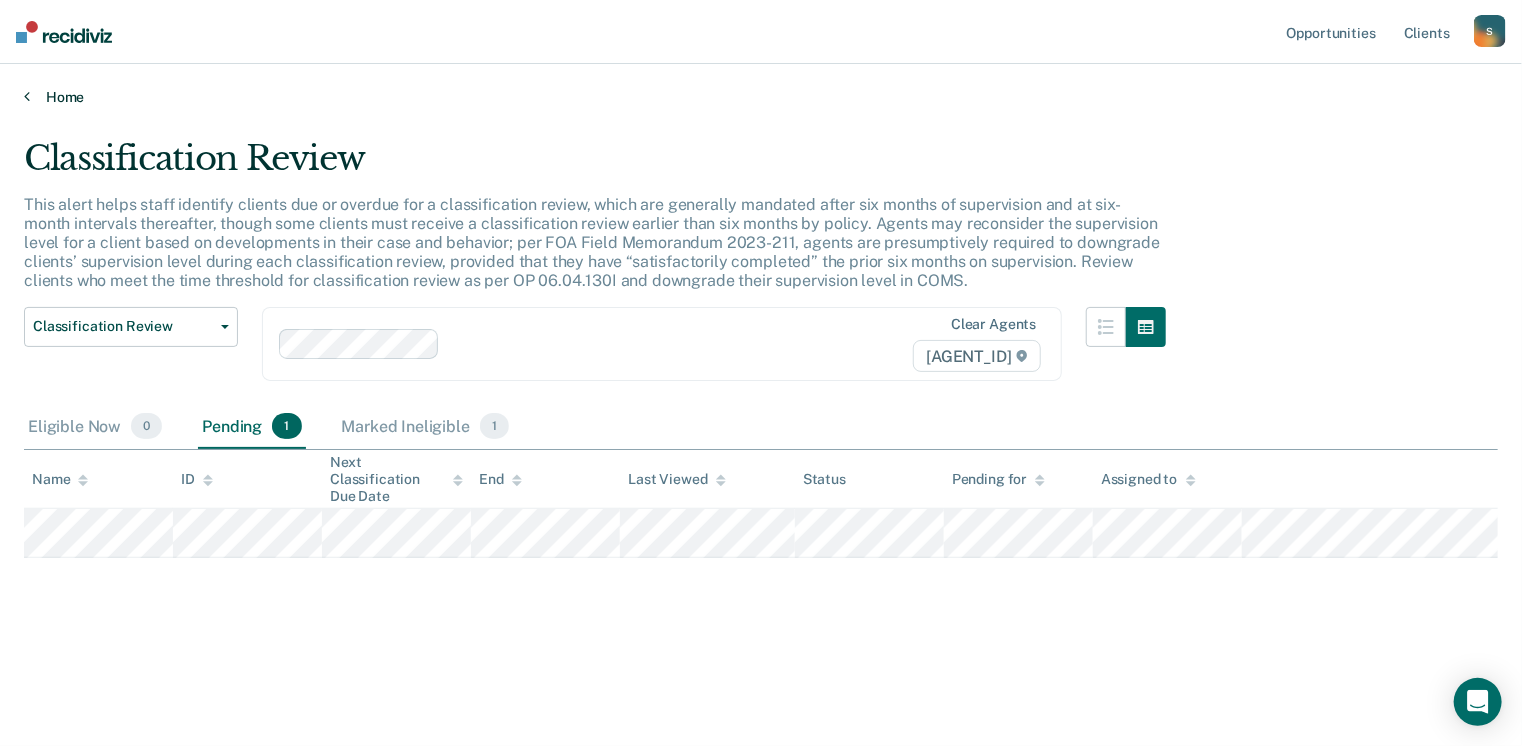 click on "Home" at bounding box center [761, 97] 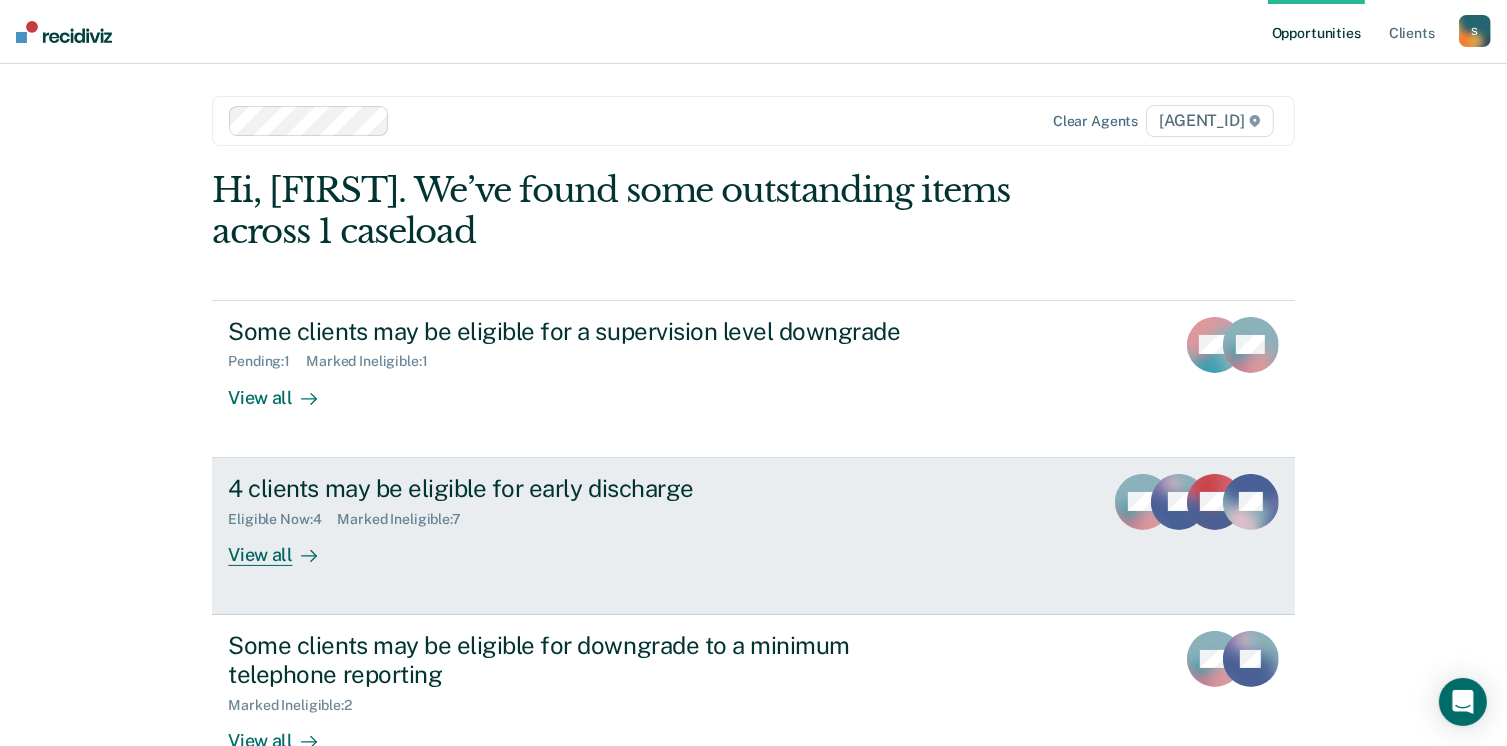 click on "Eligible Now :  4 Marked Ineligible :  7" at bounding box center (579, 515) 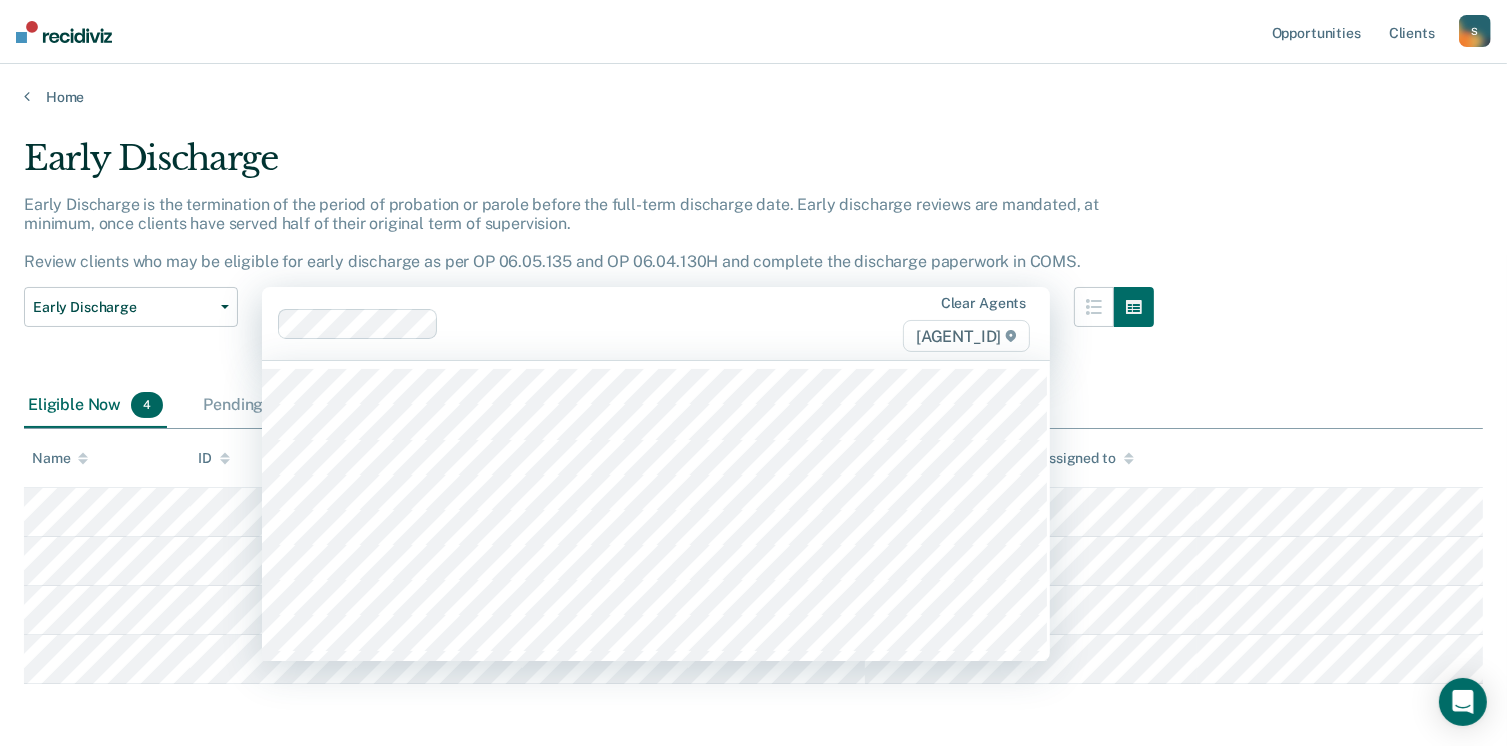 click at bounding box center (626, 323) 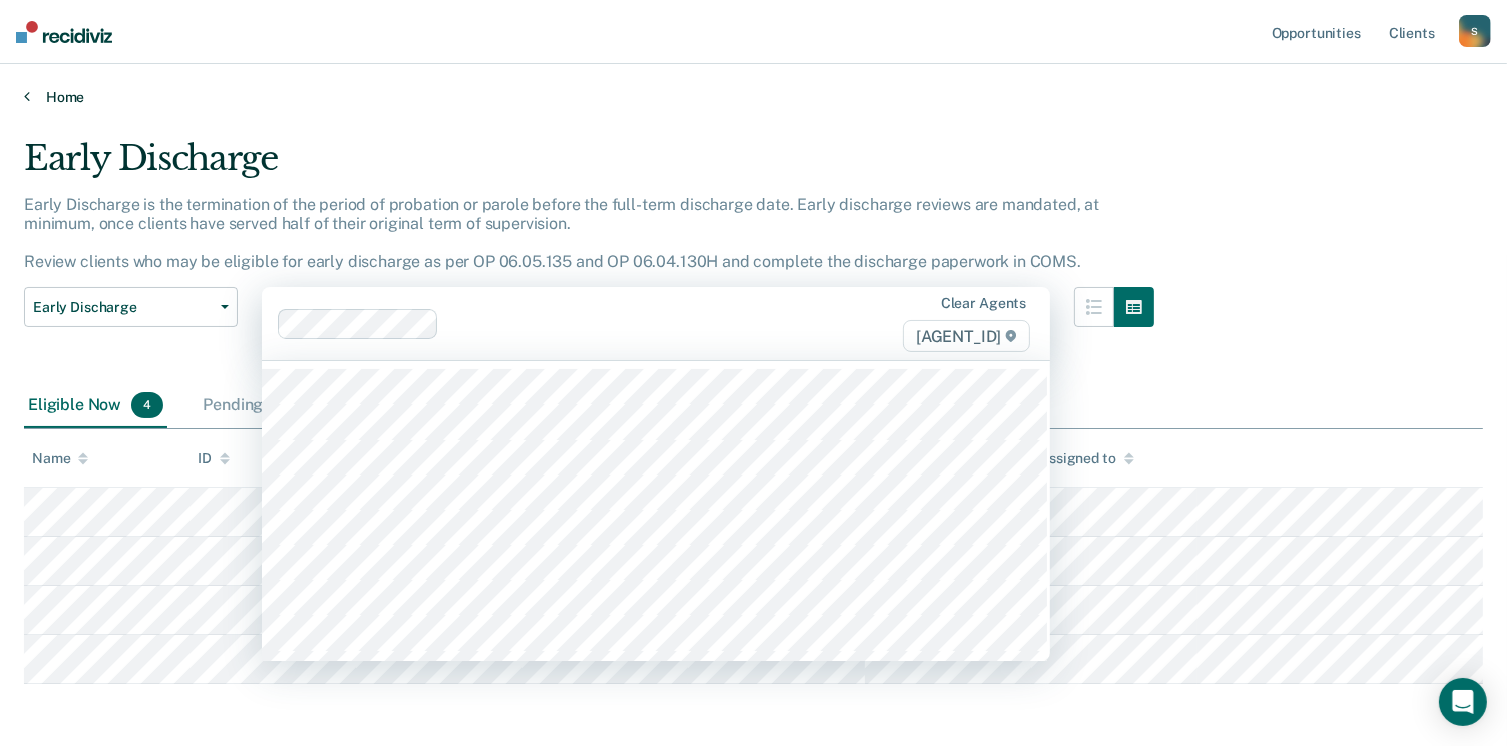 click on "Home" at bounding box center (753, 97) 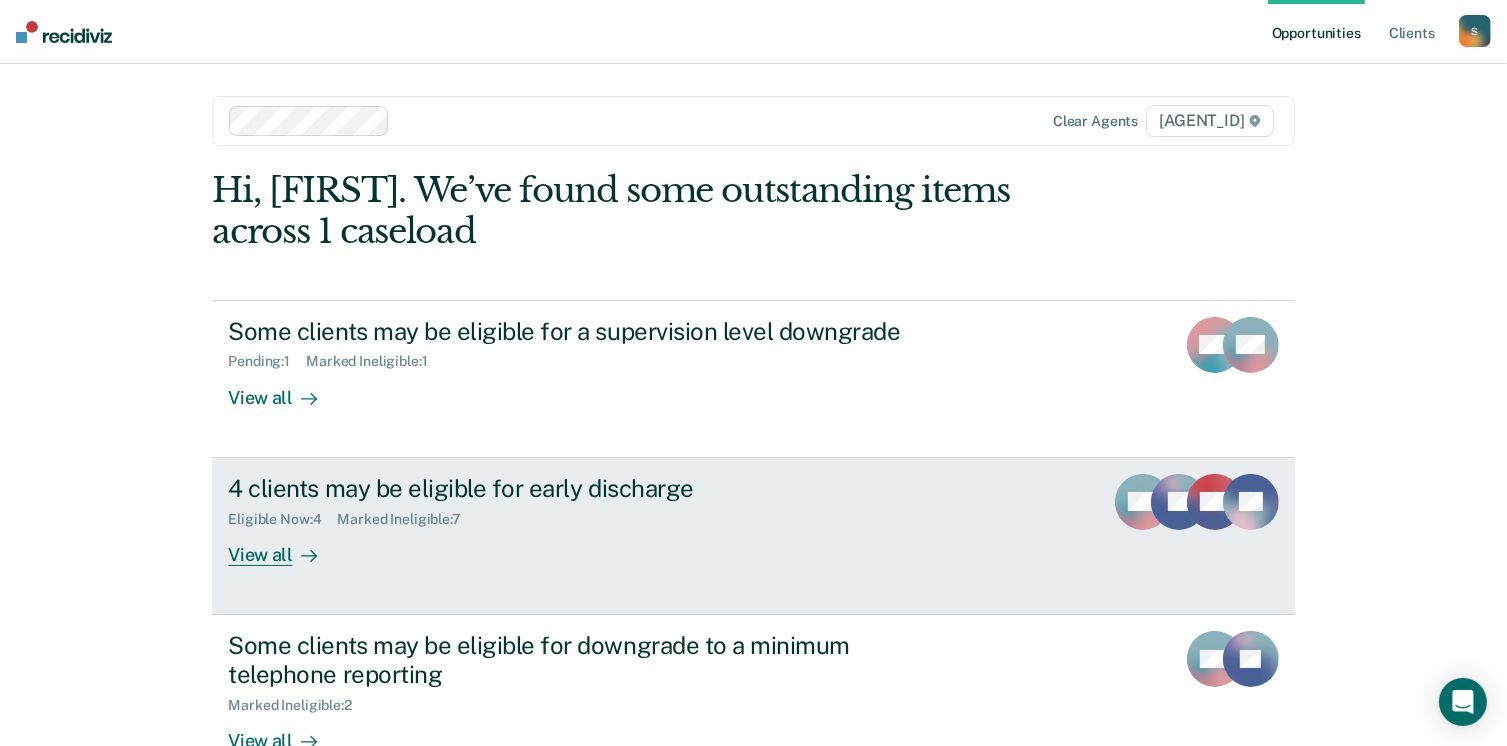 click at bounding box center [305, 554] 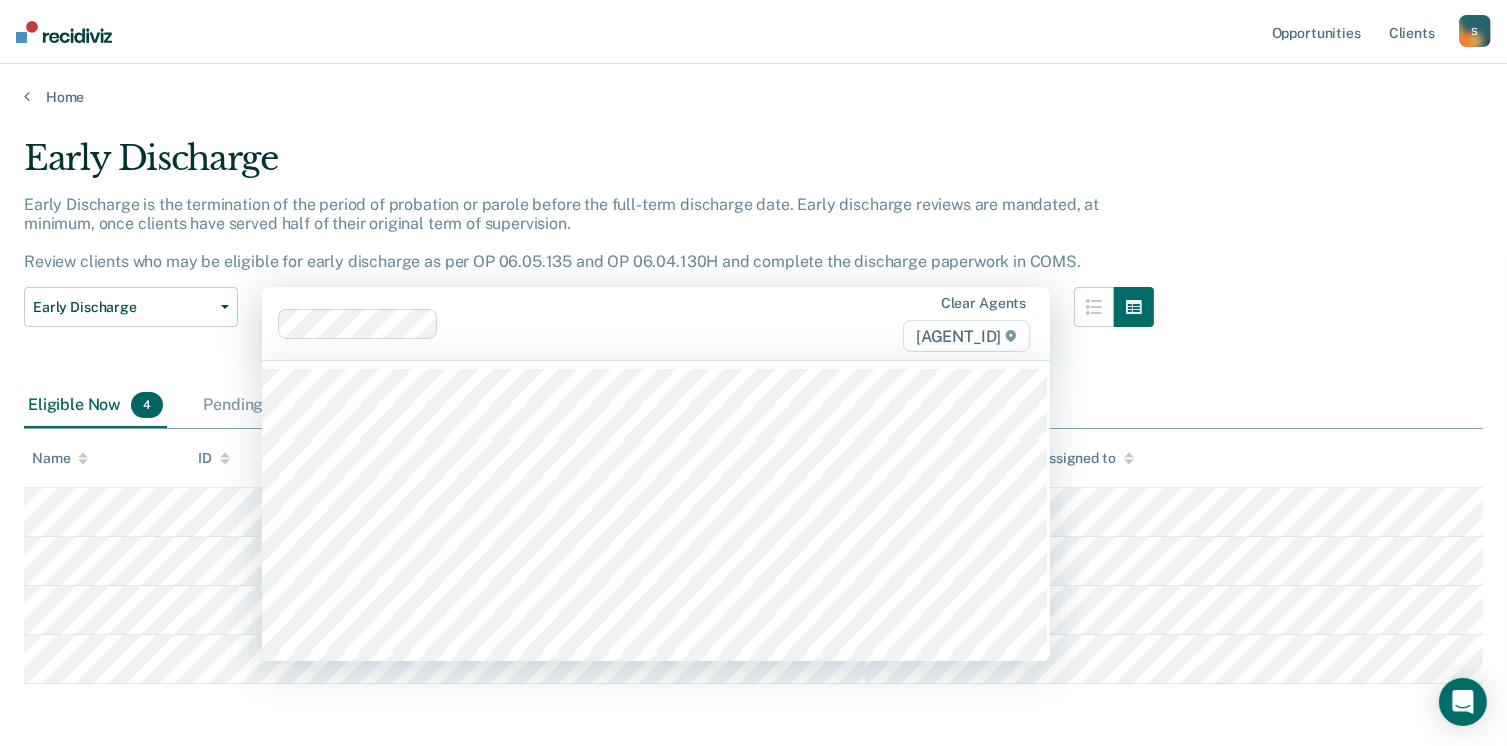 click on "Clear   agents [AGENT_ID]" at bounding box center [656, 323] 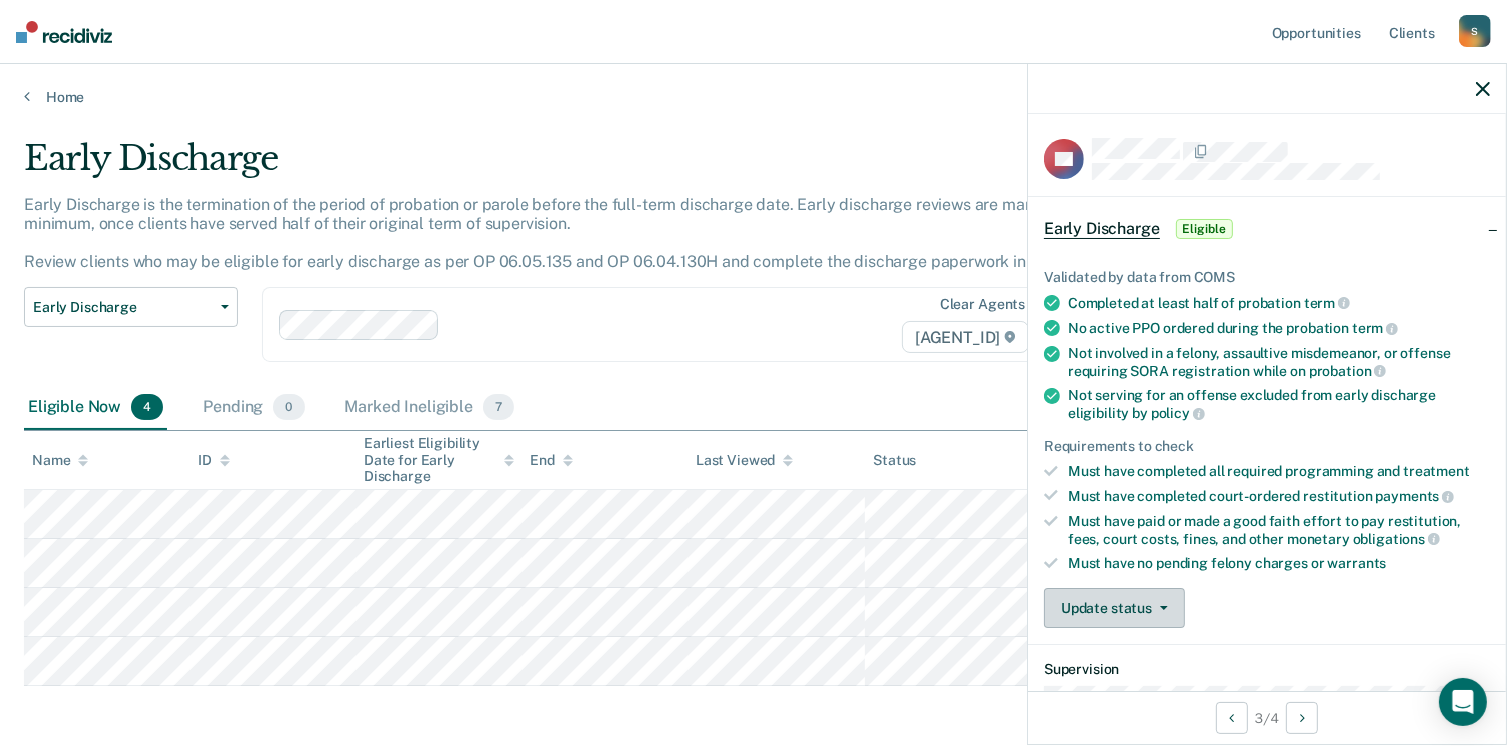 click on "Update status" at bounding box center [1114, 608] 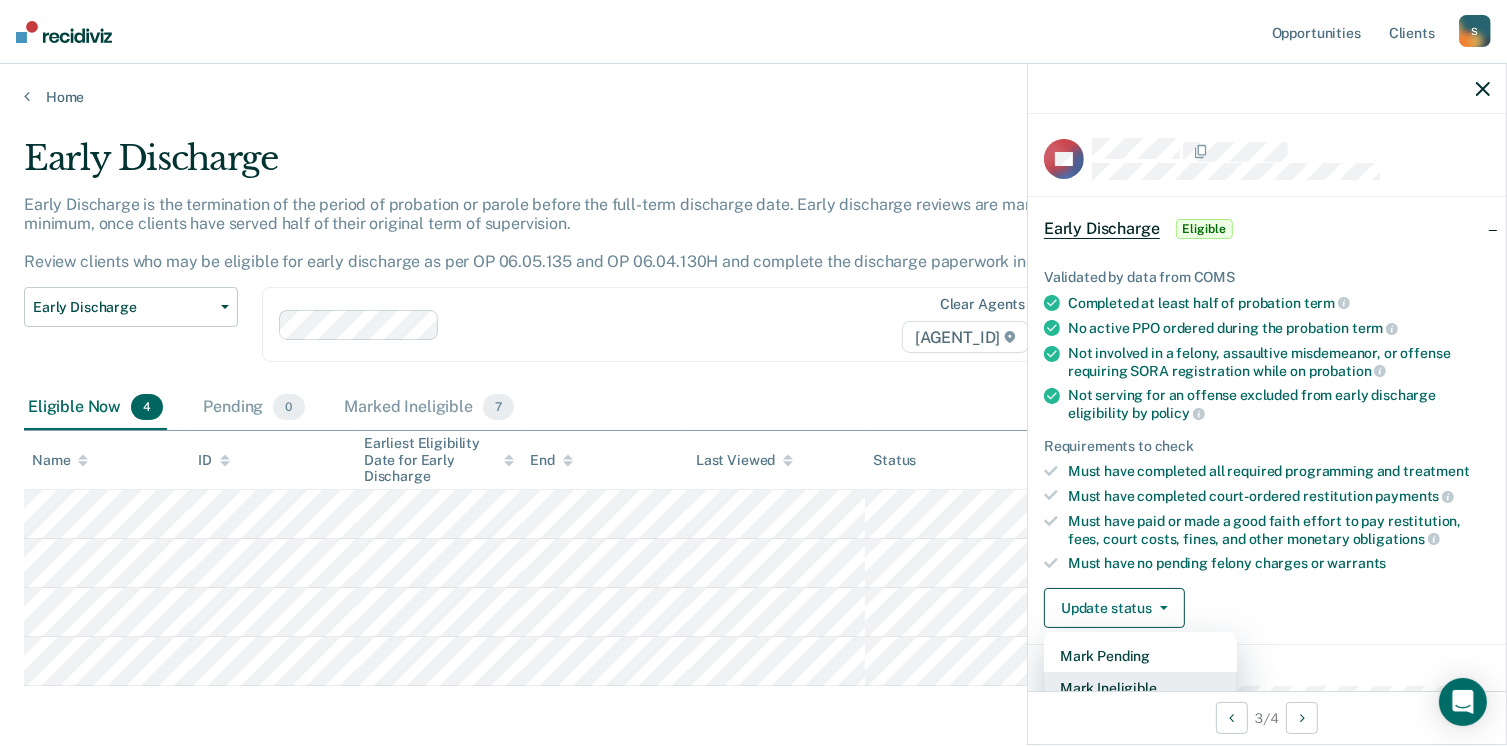scroll, scrollTop: 5, scrollLeft: 0, axis: vertical 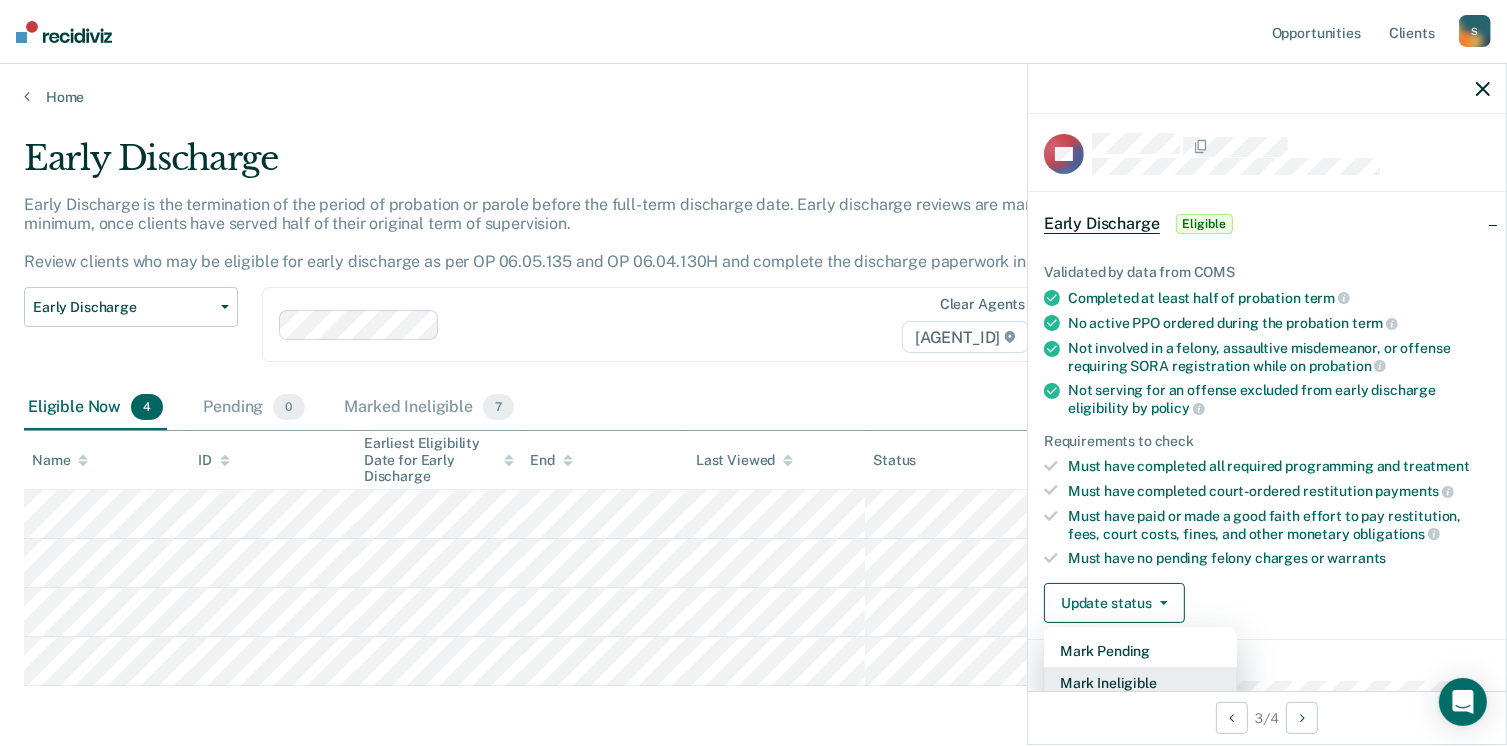 click on "Mark Ineligible" at bounding box center (1140, 683) 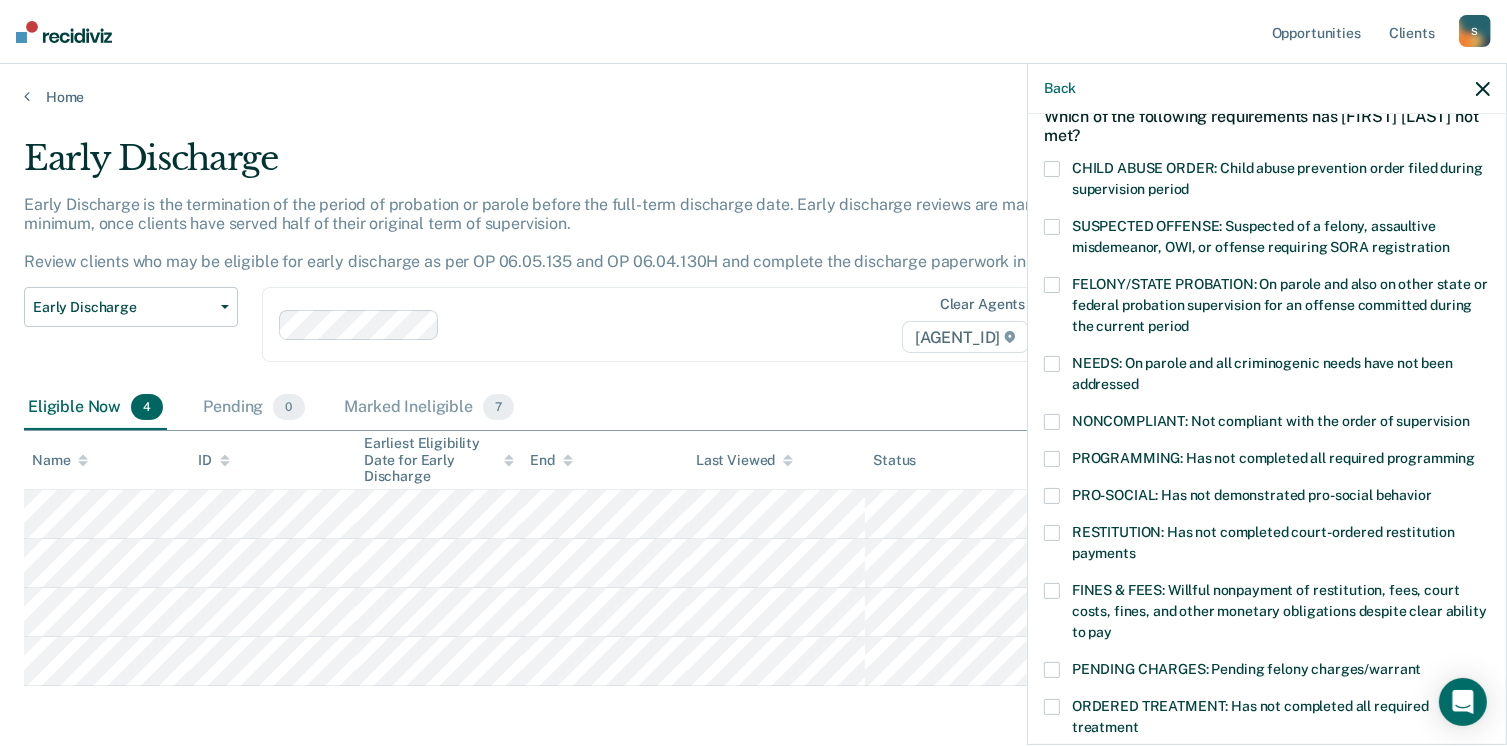 scroll, scrollTop: 152, scrollLeft: 0, axis: vertical 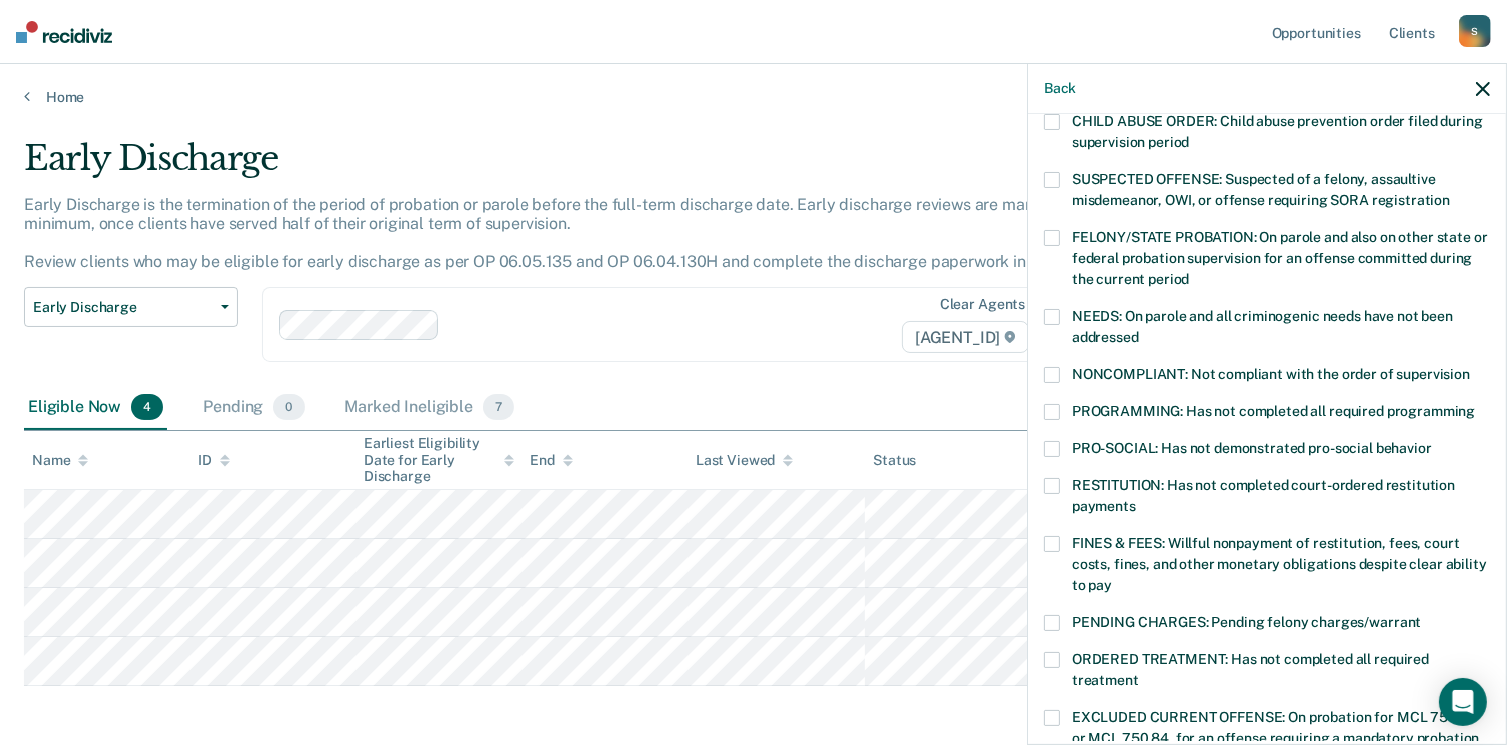 click at bounding box center (1052, 544) 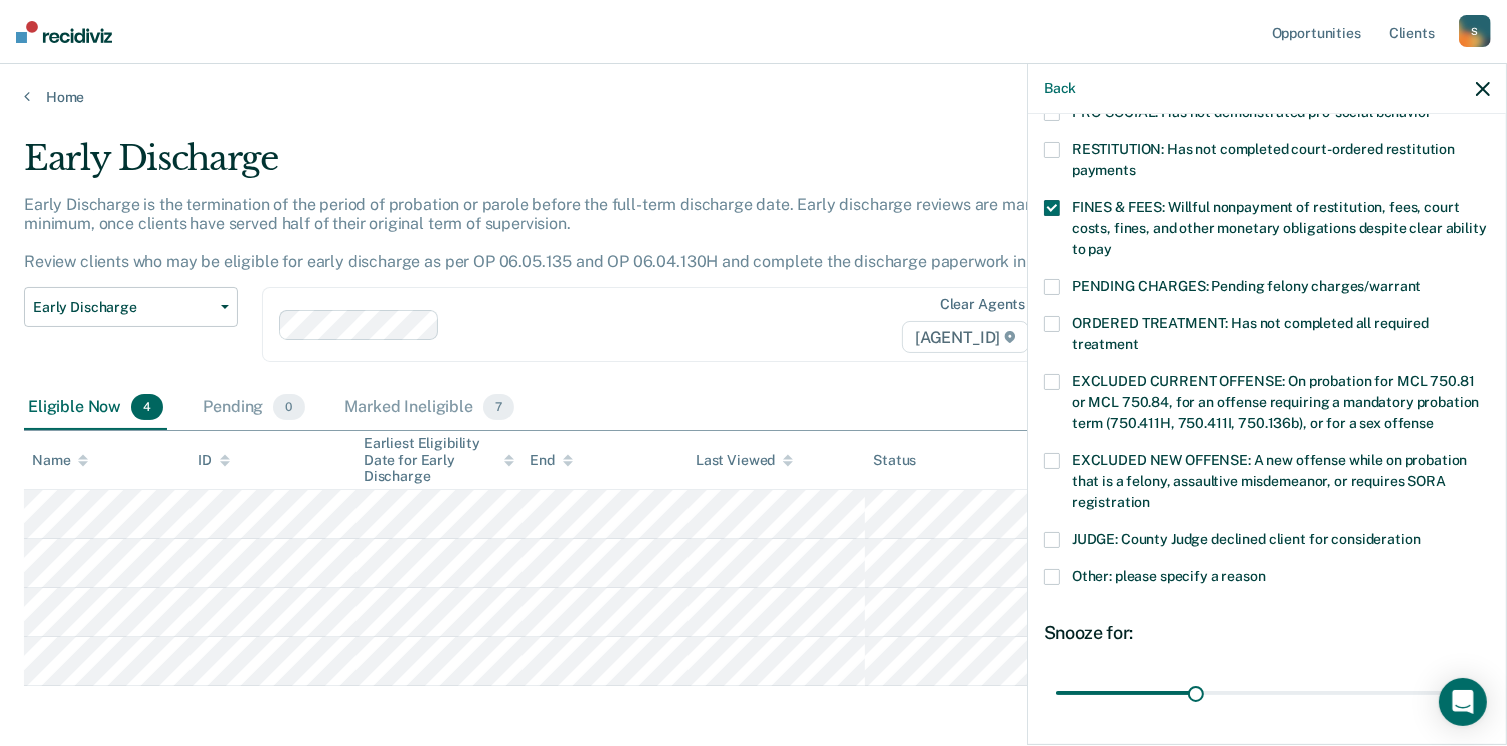 scroll, scrollTop: 630, scrollLeft: 0, axis: vertical 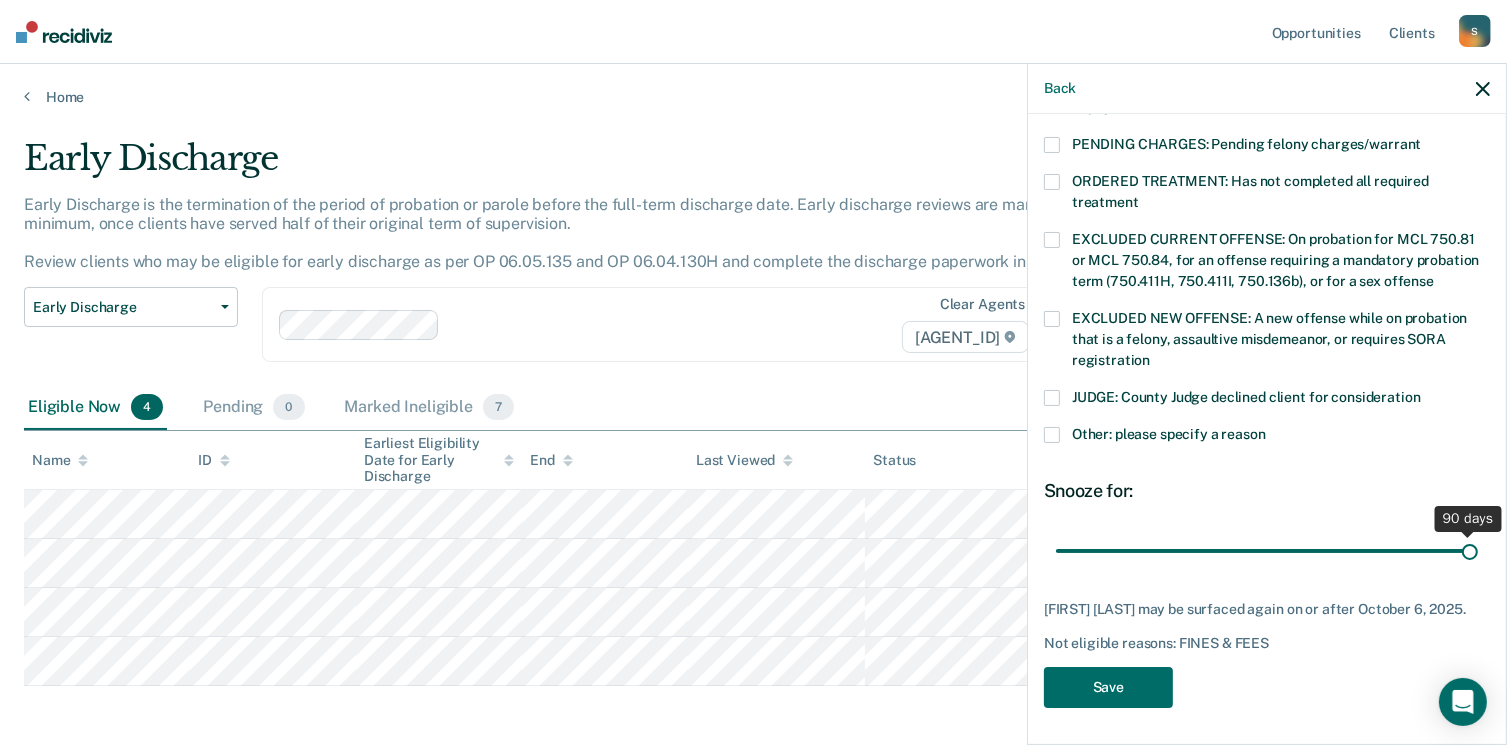 drag, startPoint x: 1192, startPoint y: 550, endPoint x: 1485, endPoint y: 567, distance: 293.49277 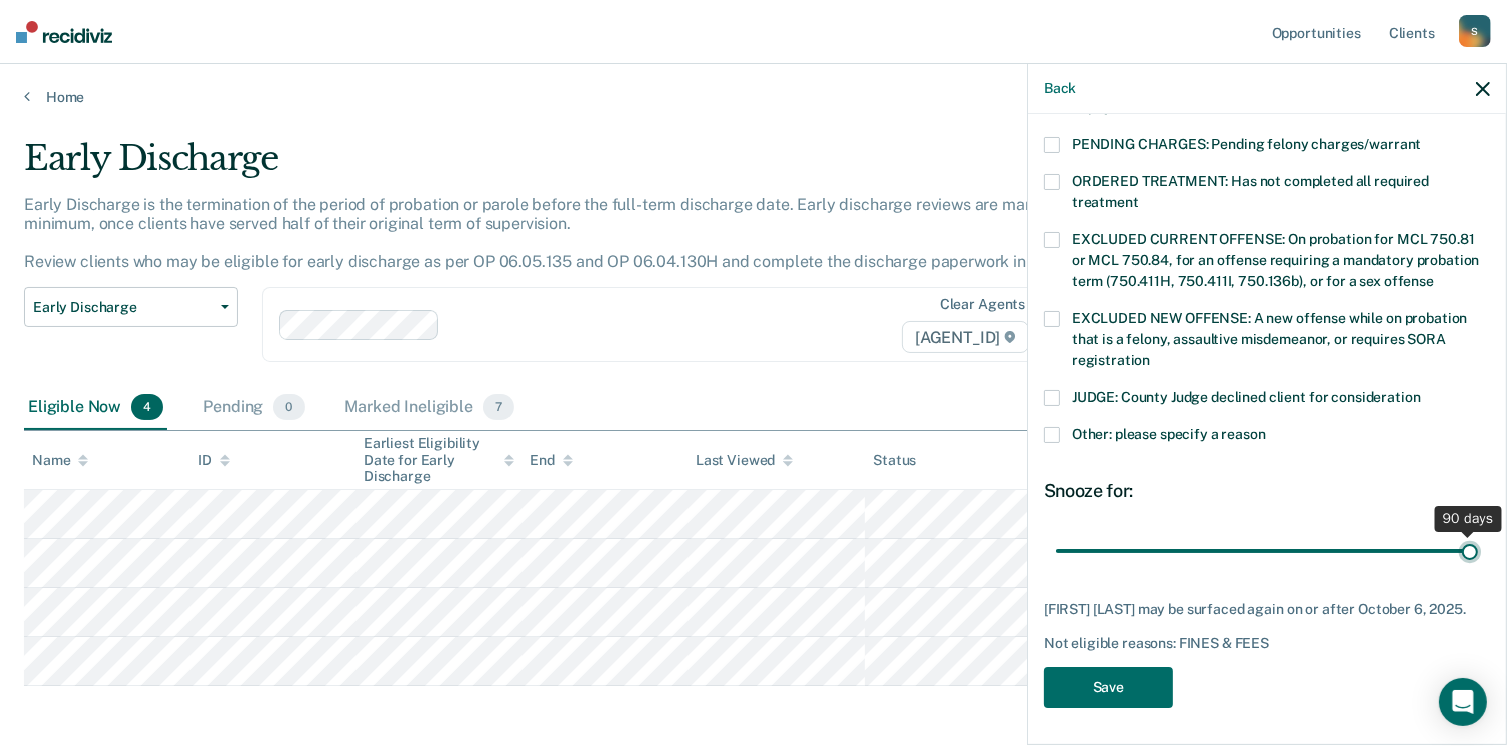 type on "90" 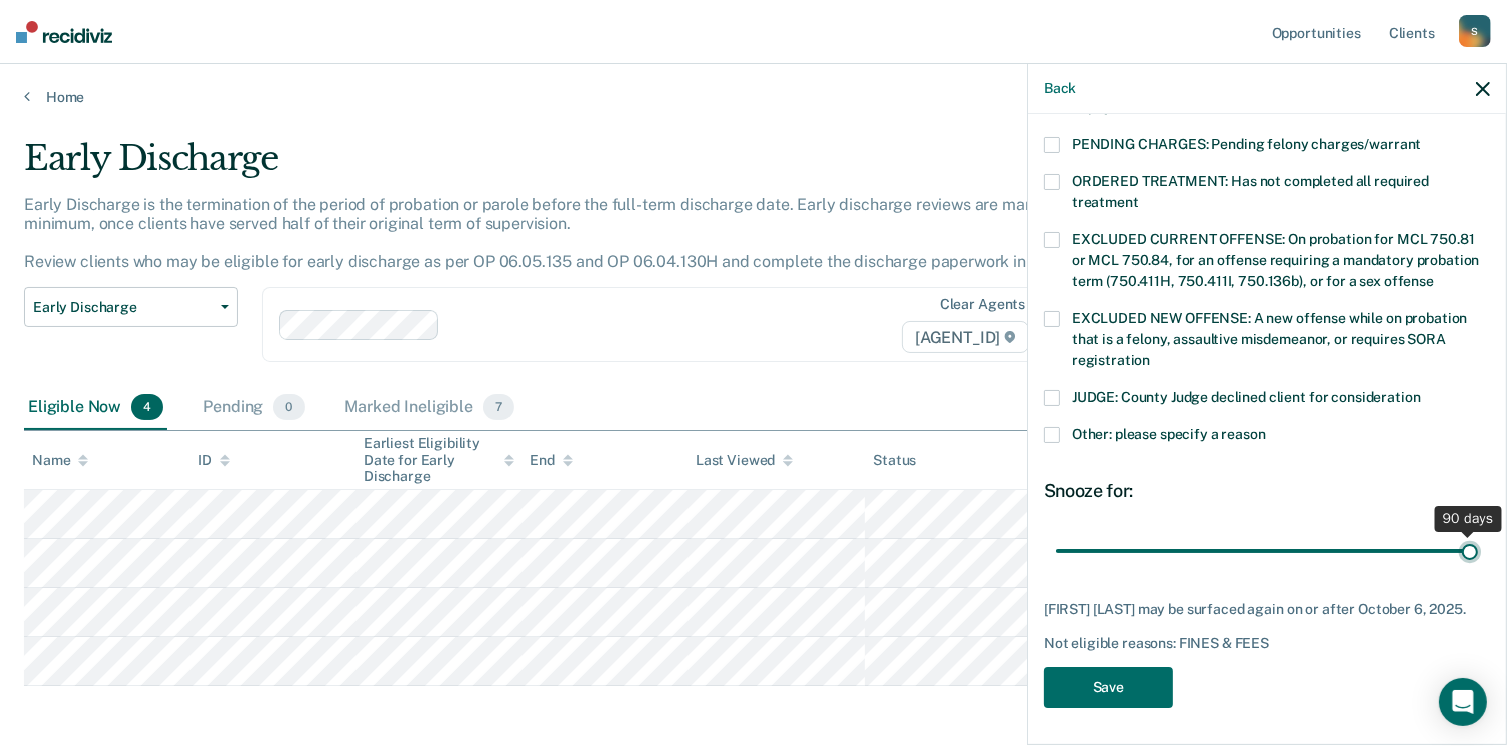 click at bounding box center (1267, 551) 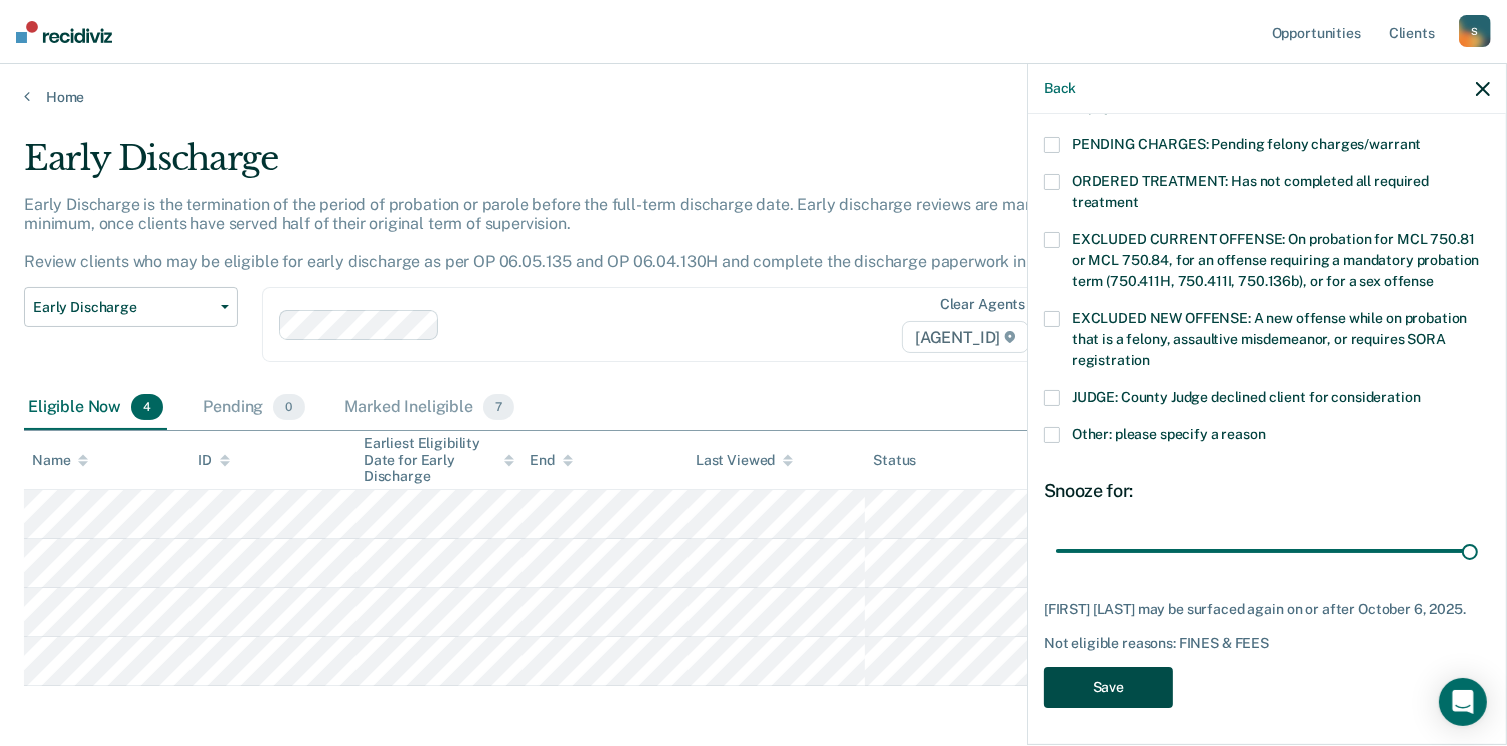 click on "Save" at bounding box center (1108, 687) 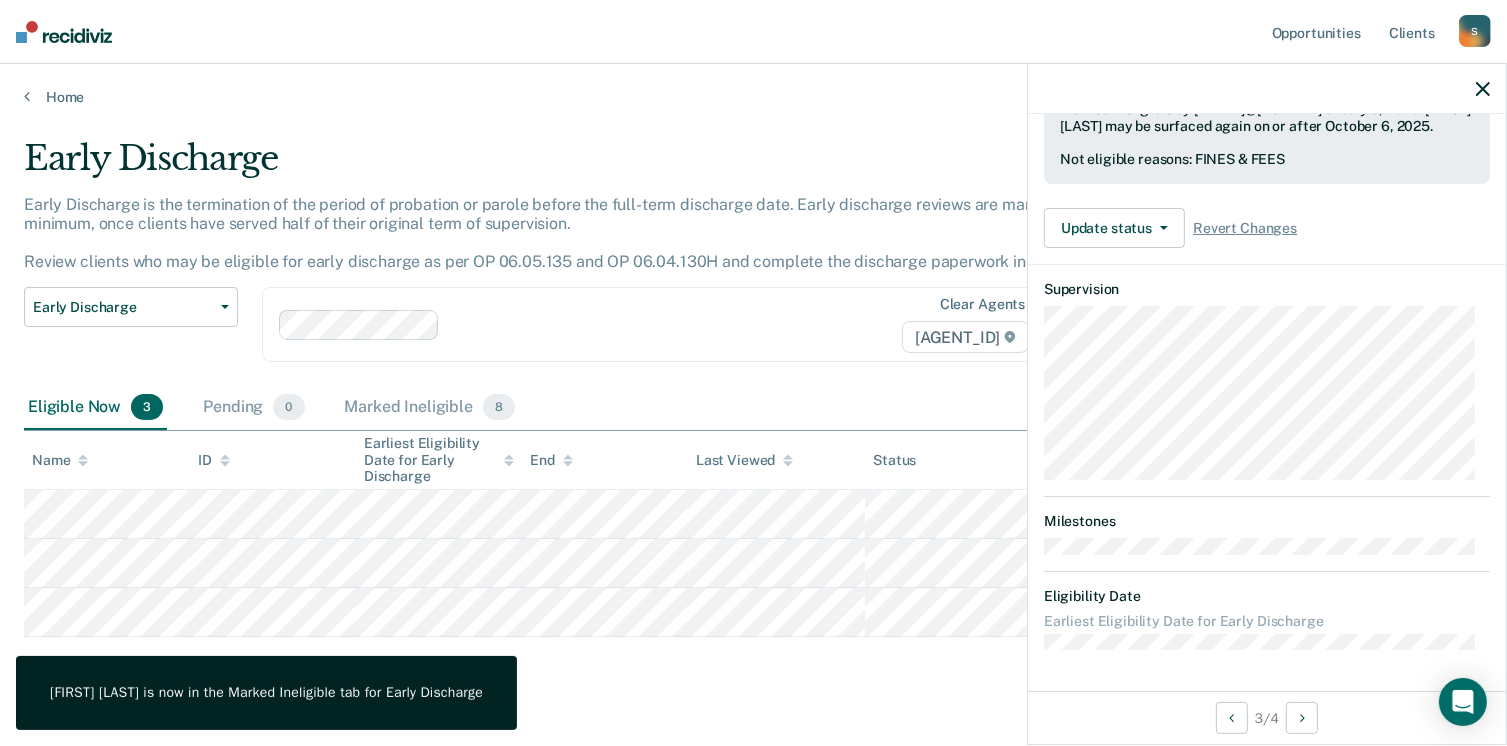 scroll, scrollTop: 502, scrollLeft: 0, axis: vertical 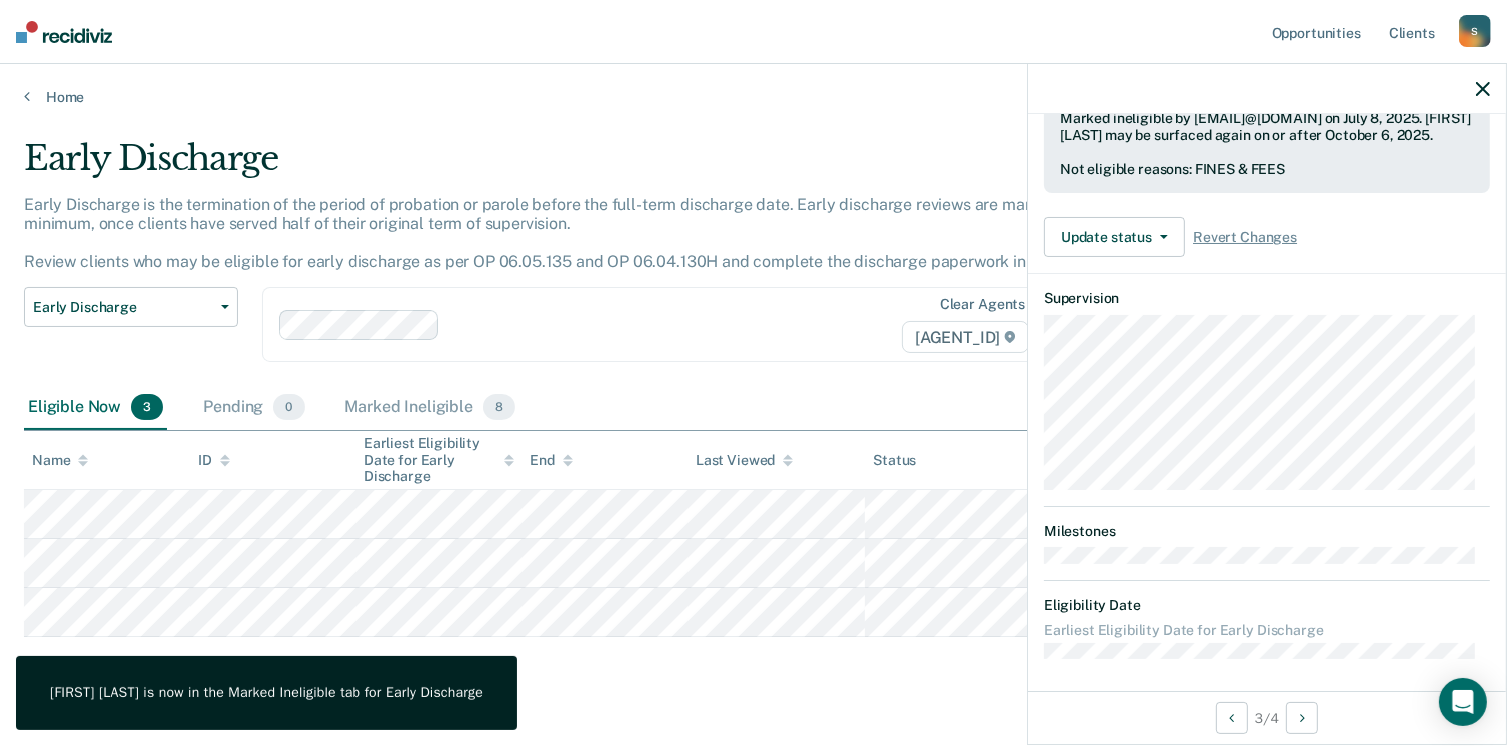 click on "Early Discharge" at bounding box center [589, 166] 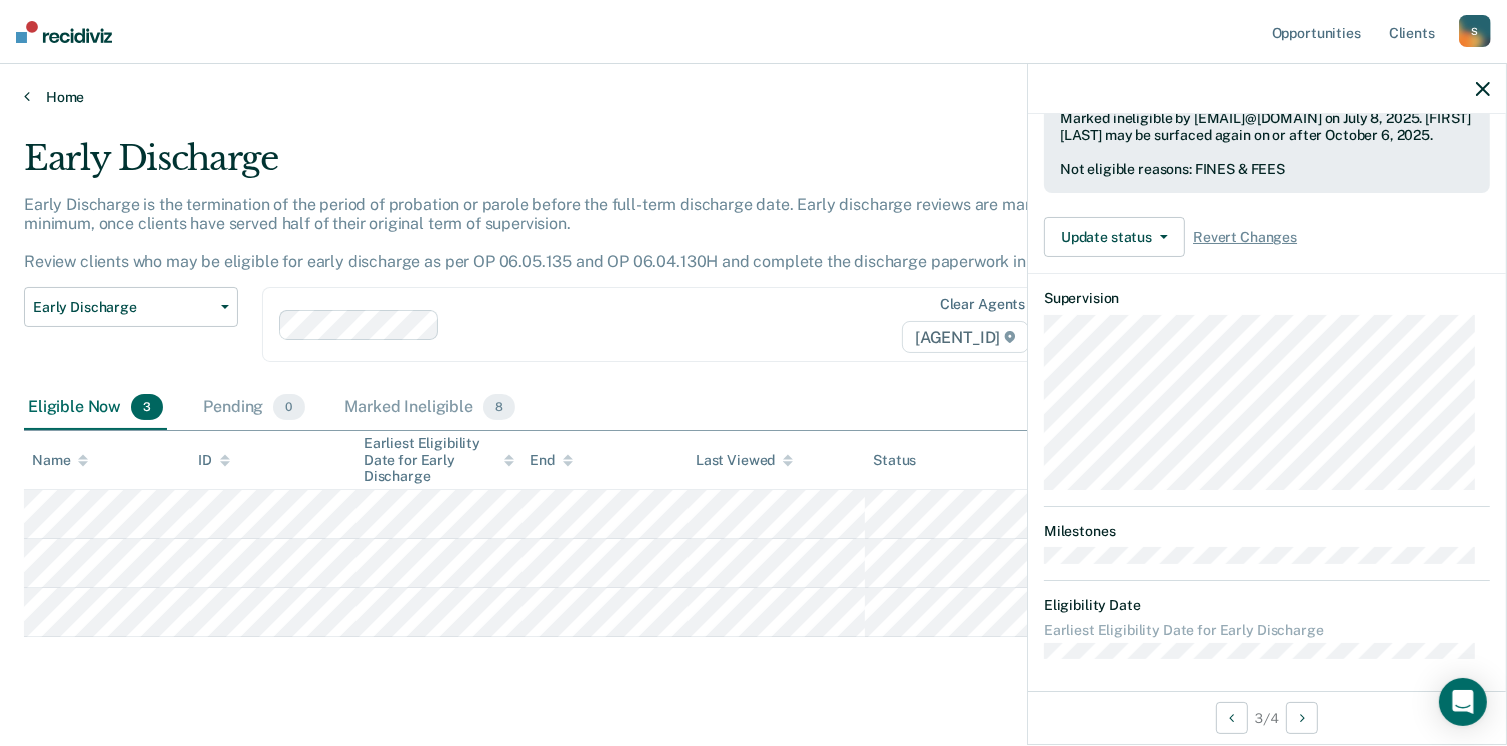 click on "Home" at bounding box center (753, 97) 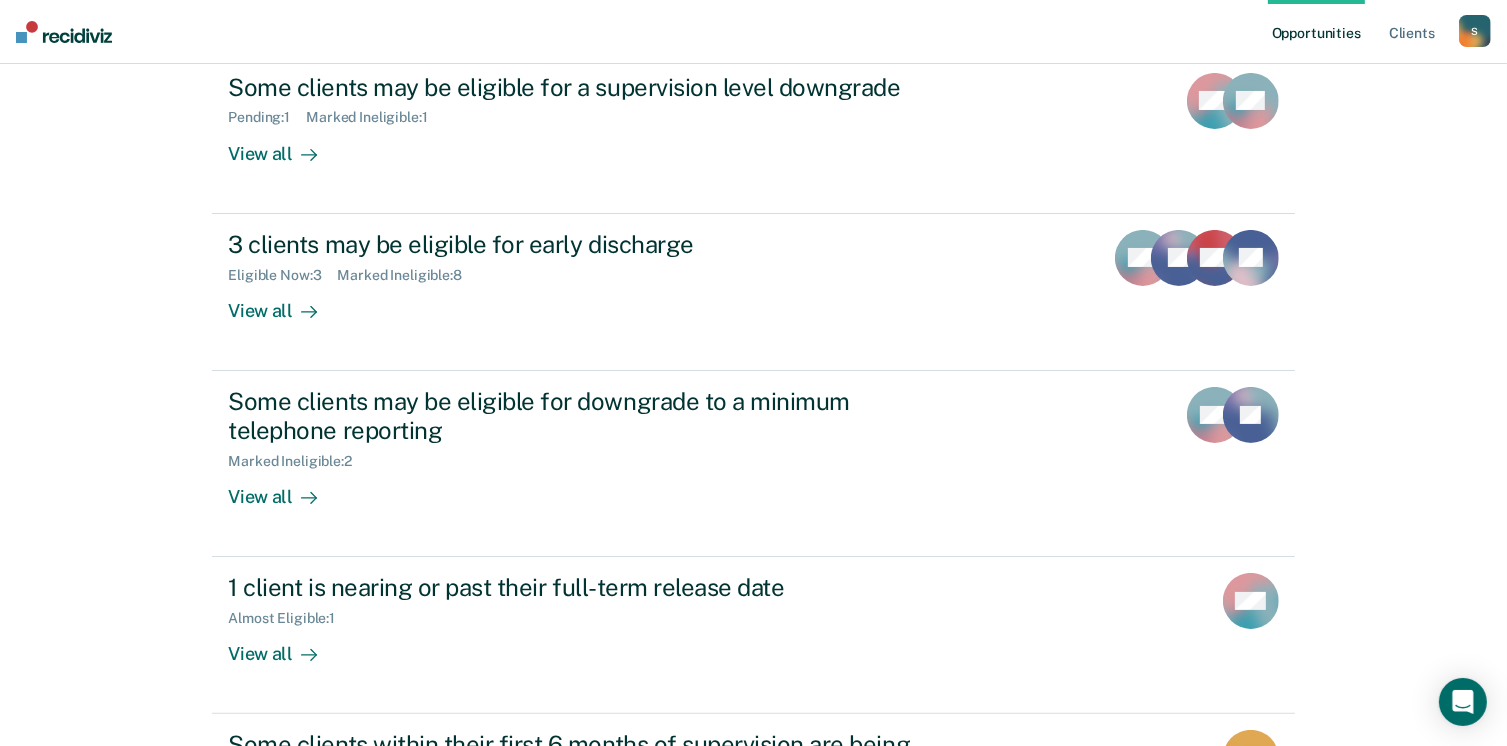 scroll, scrollTop: 246, scrollLeft: 0, axis: vertical 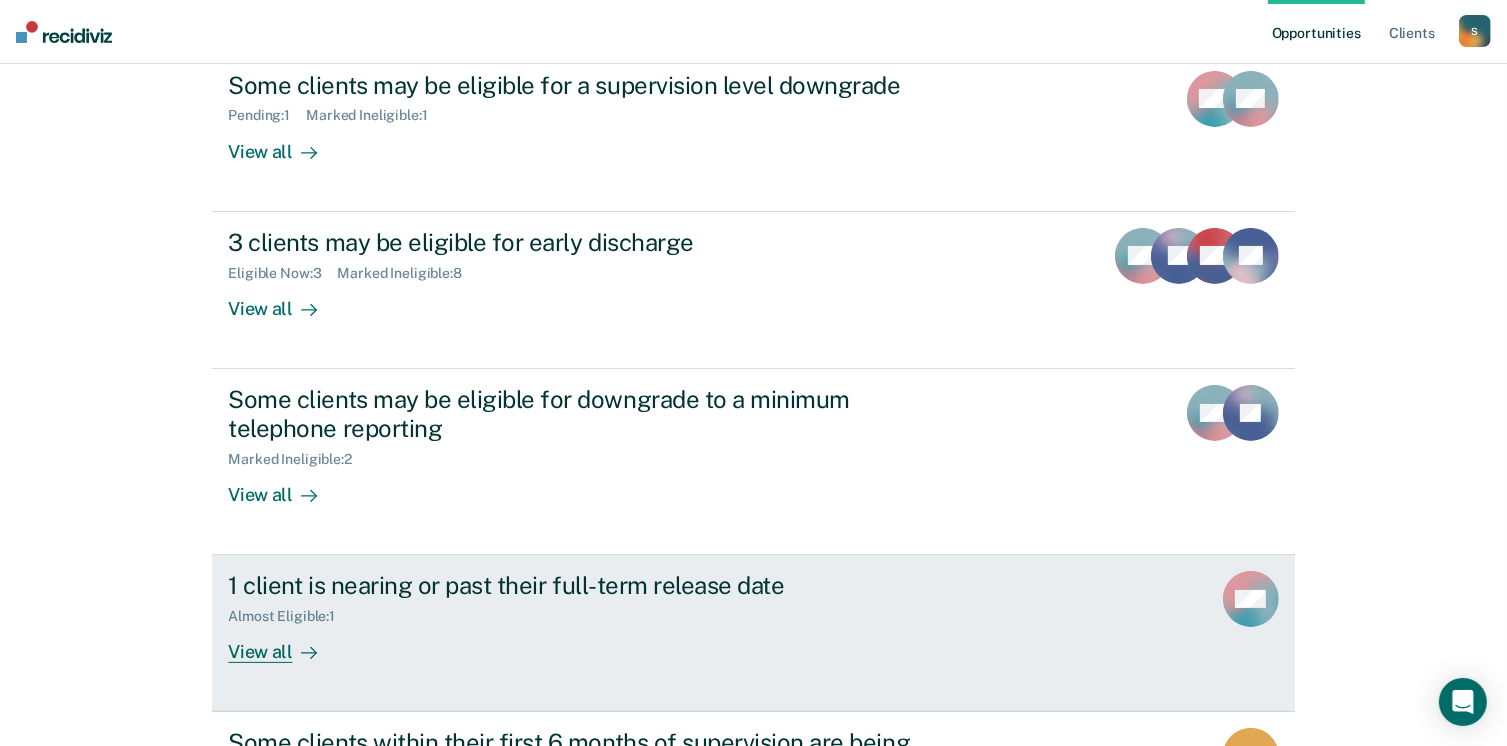 click on "1 client is nearing or past their full-term release date Almost Eligible :  1 View all   [INITIAL]" at bounding box center [753, 633] 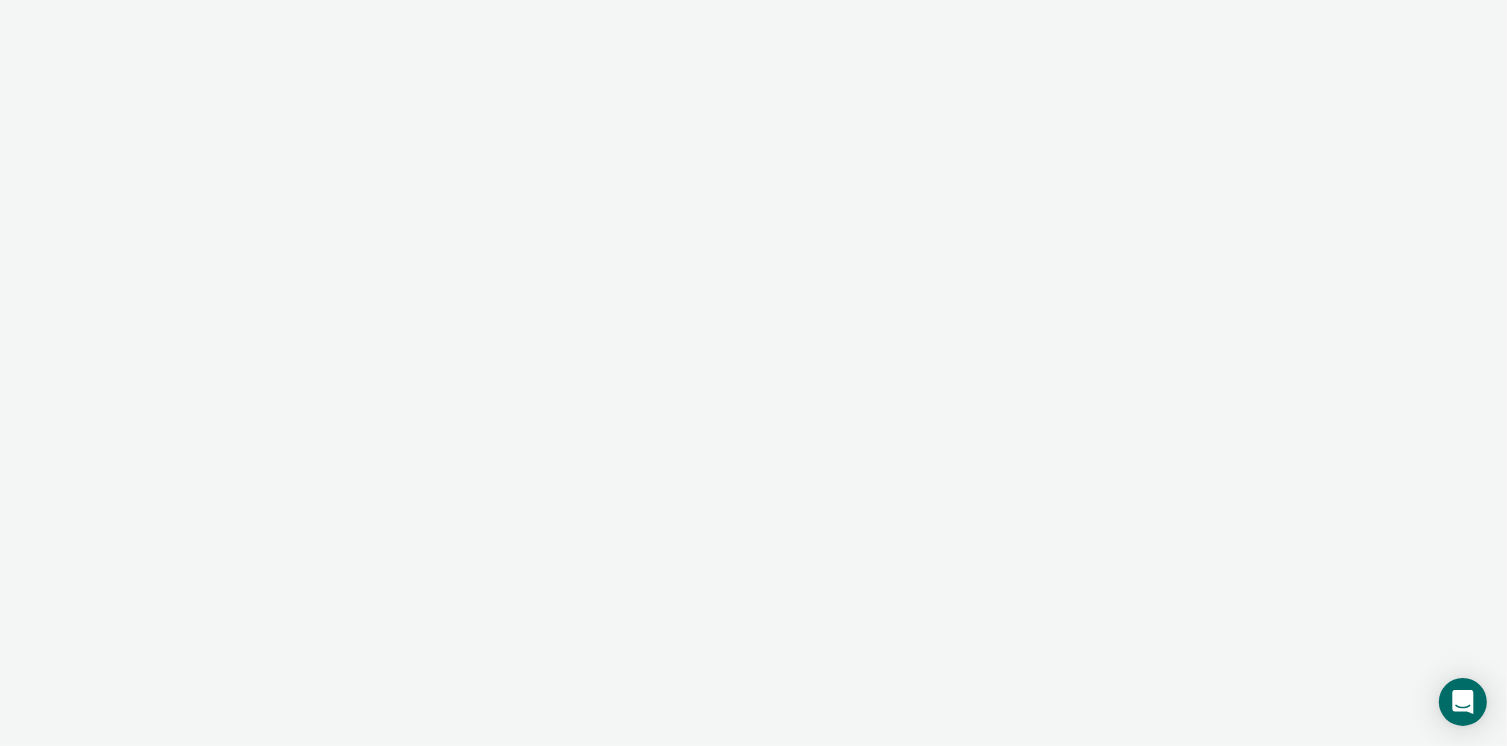 scroll, scrollTop: 0, scrollLeft: 0, axis: both 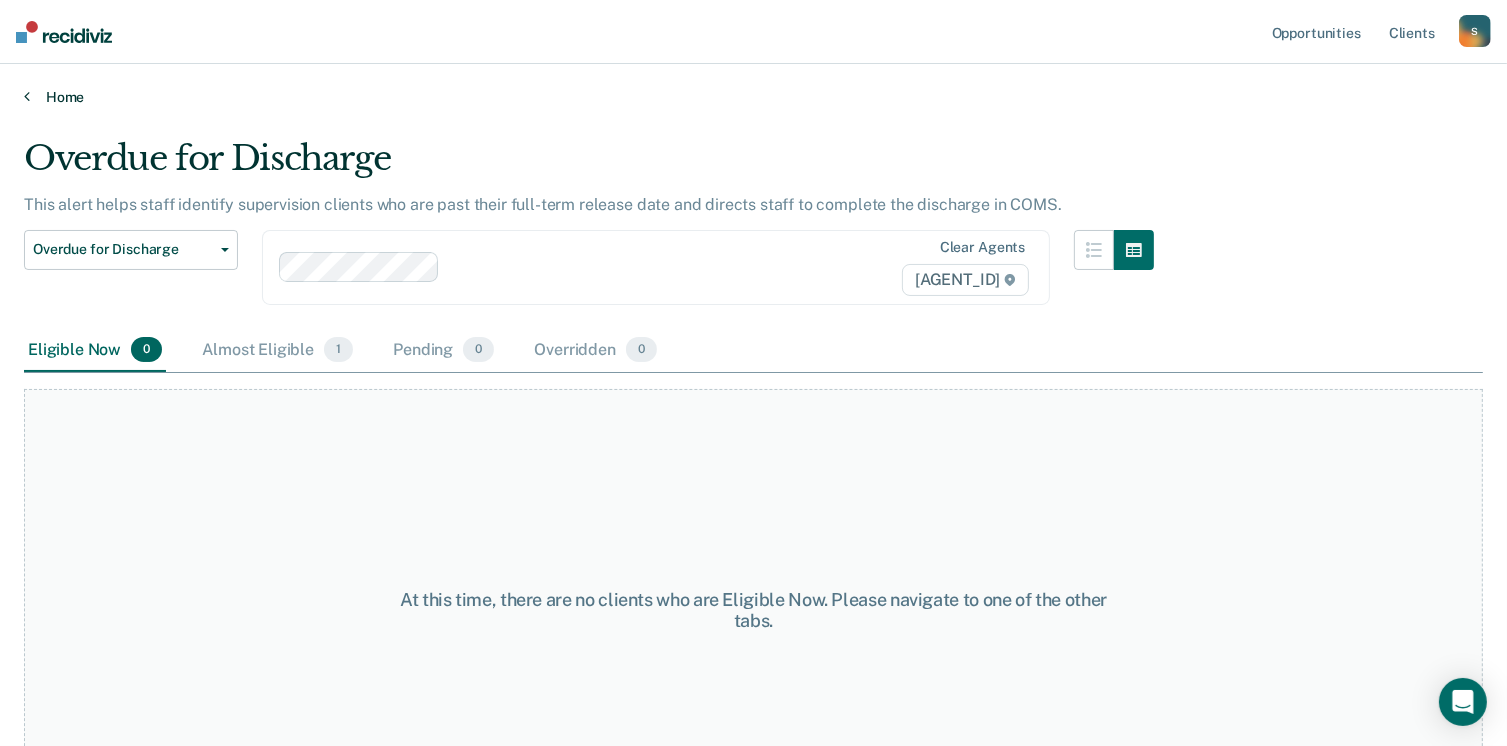 click on "Home" at bounding box center (753, 97) 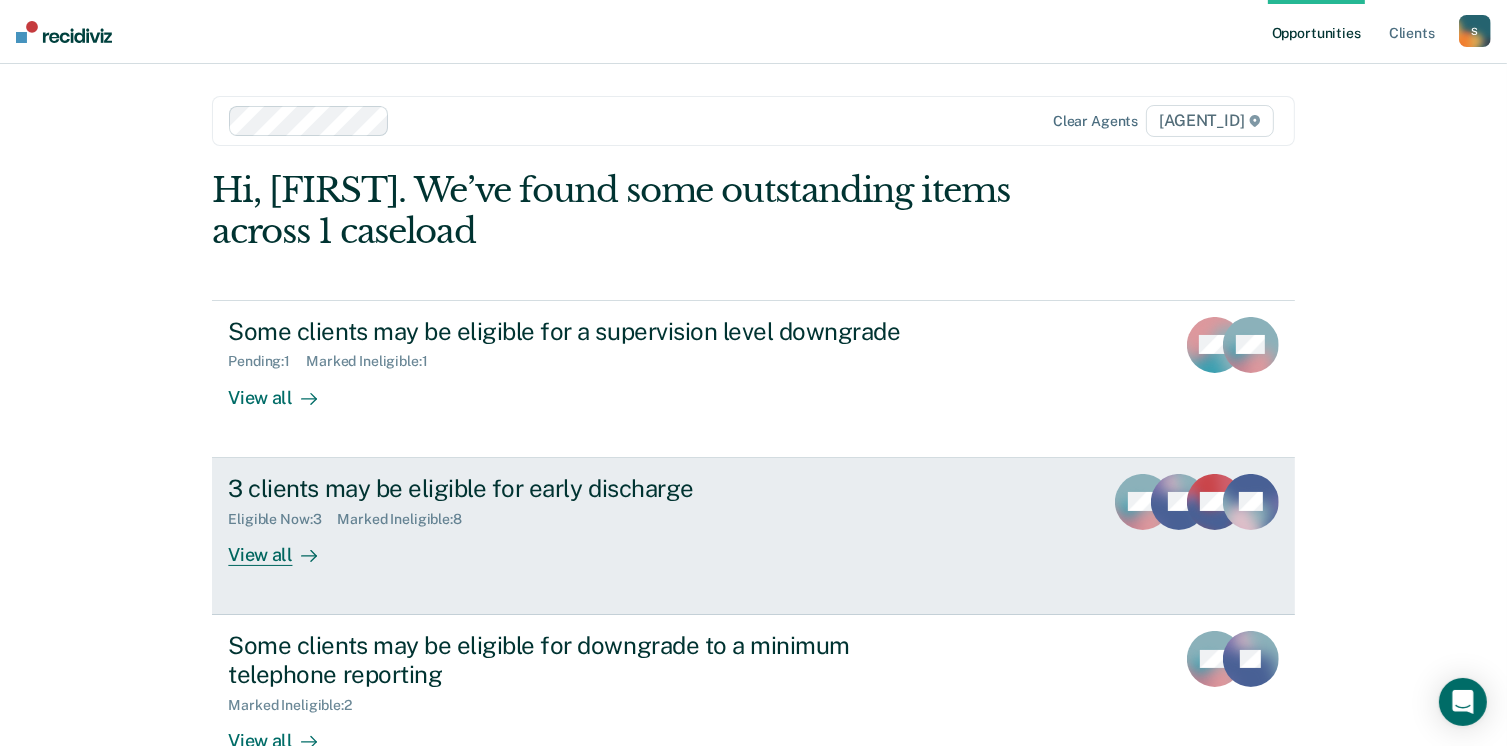 click on "3 clients may be eligible for early discharge Eligible Now :  3 Marked Ineligible :  8 View all" at bounding box center (603, 520) 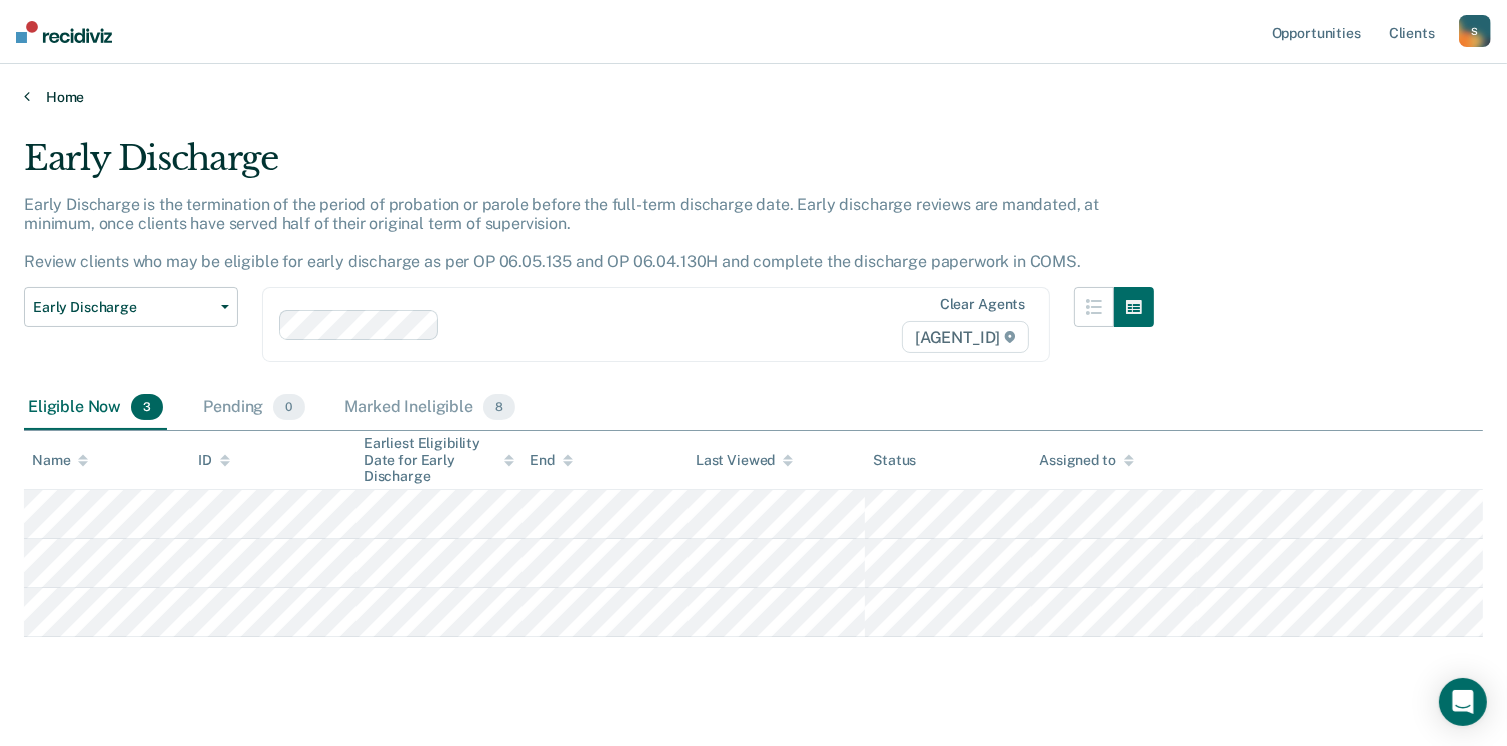 click on "Home" at bounding box center (753, 97) 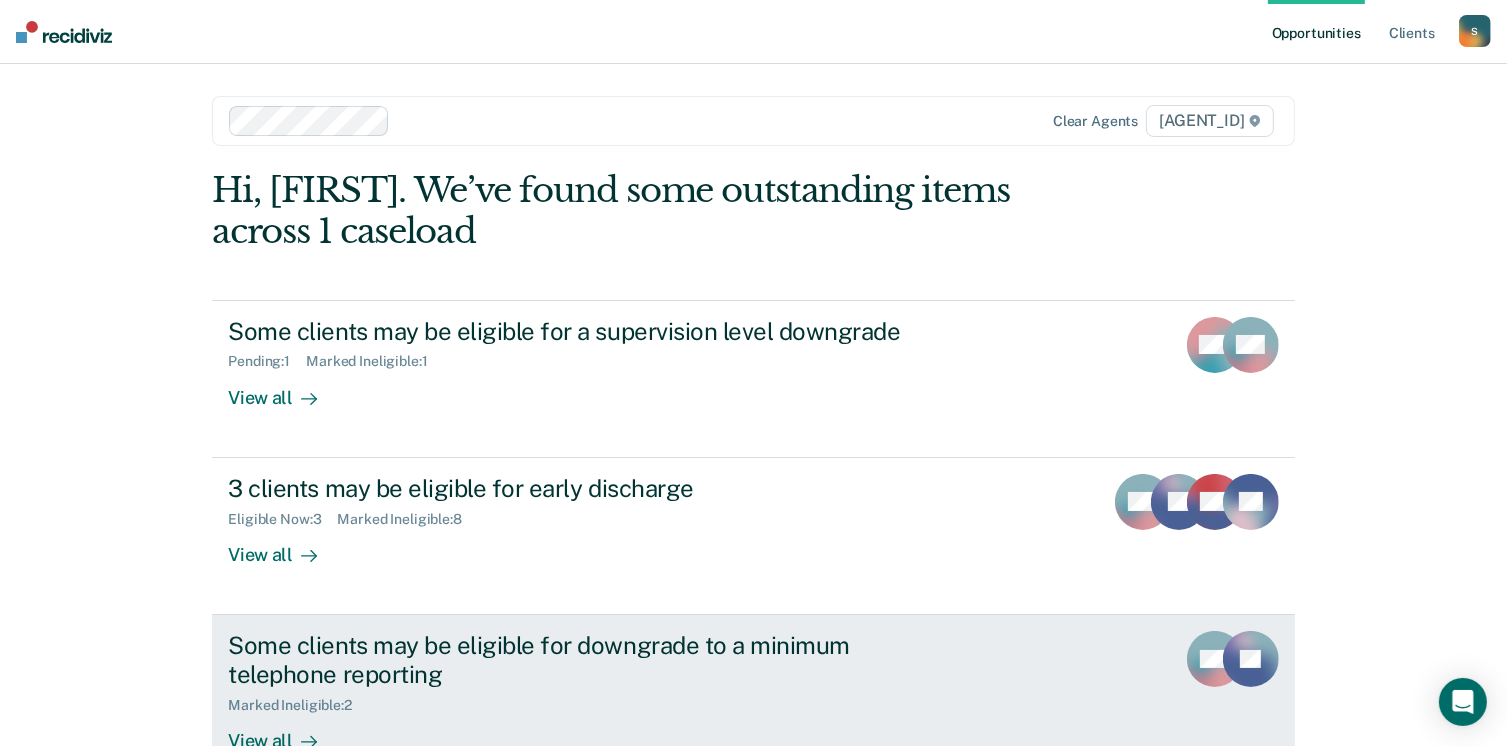 click on "Marked Ineligible :  2" at bounding box center [579, 701] 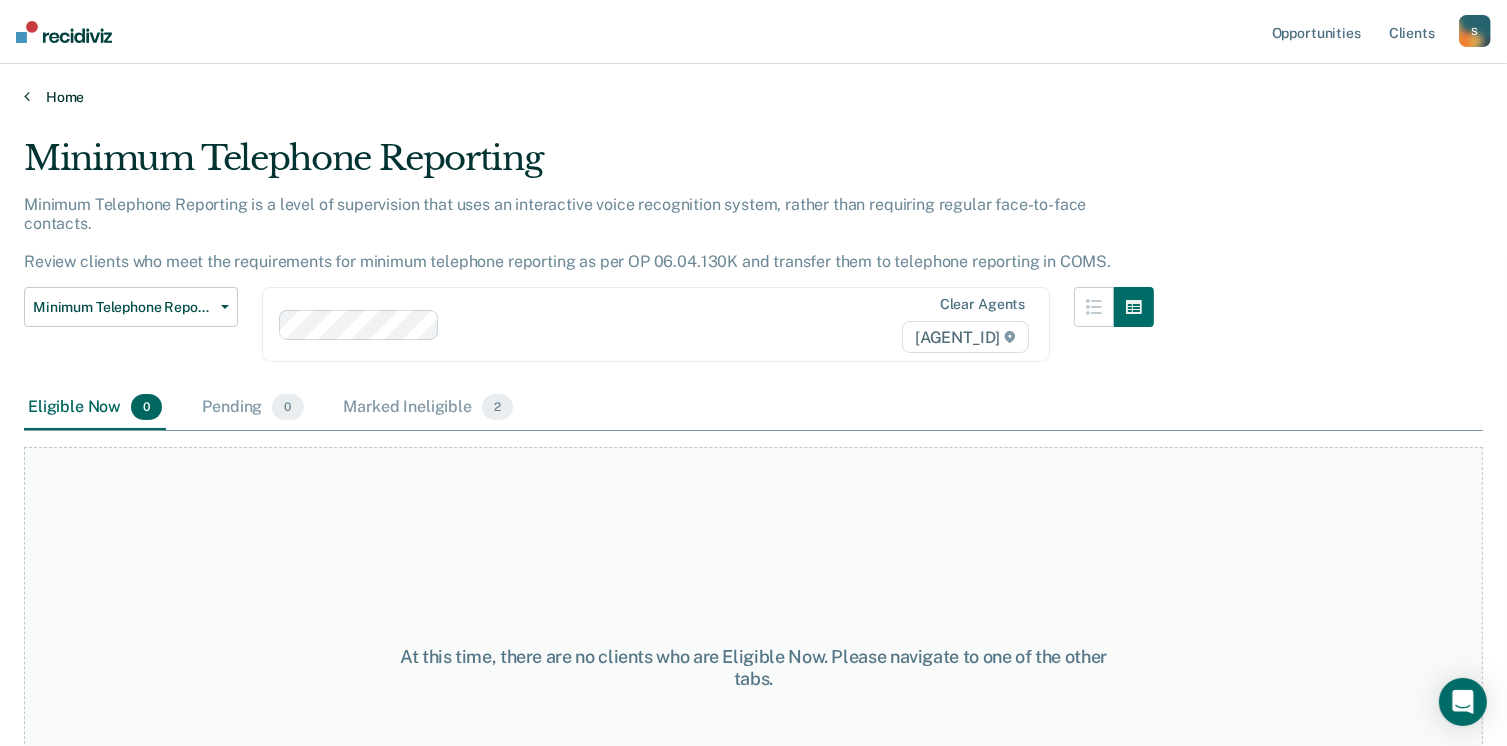 click on "Home" at bounding box center [753, 97] 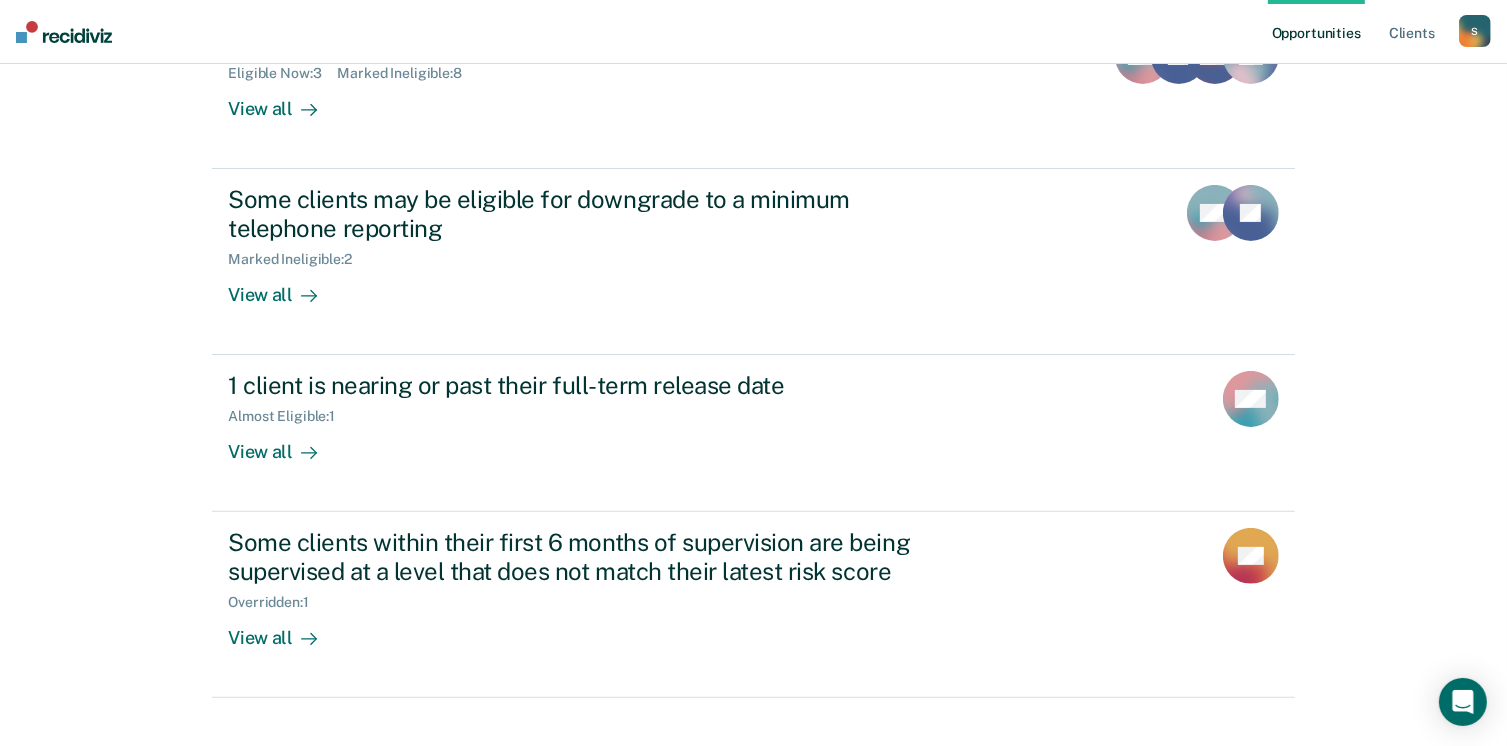 scroll, scrollTop: 476, scrollLeft: 0, axis: vertical 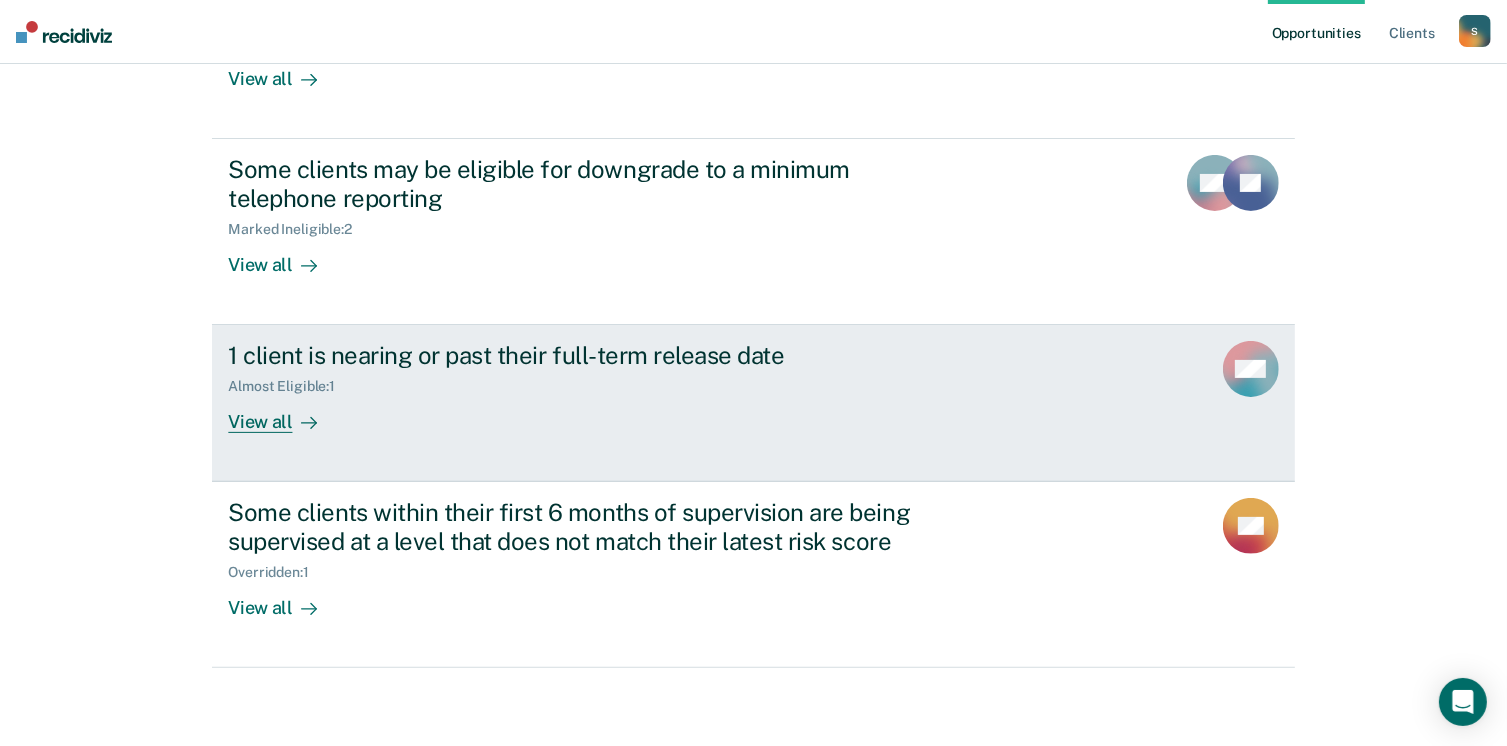 click on "View all" at bounding box center [284, 414] 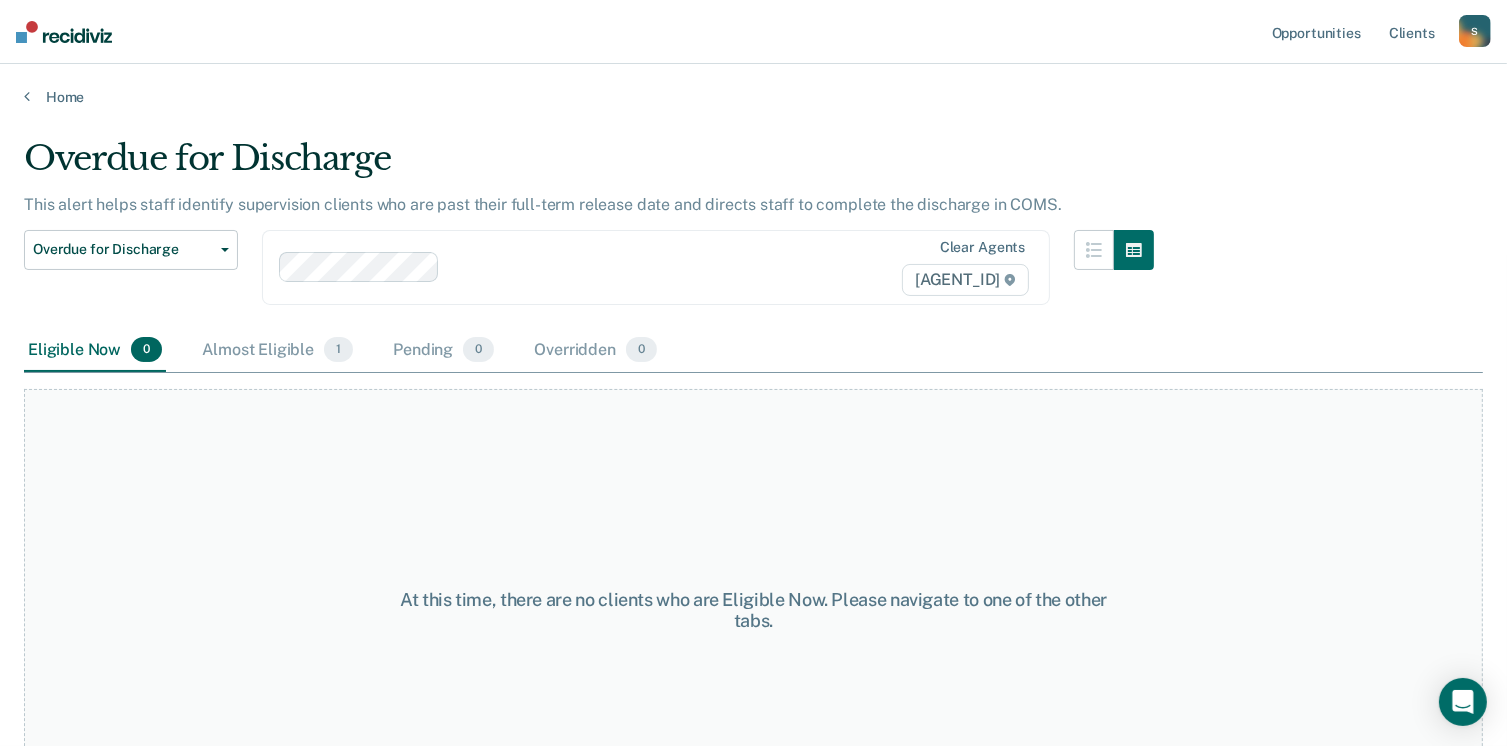 click on "At this time, there are no clients who are Eligible Now. Please navigate to one of the other tabs." at bounding box center (753, 610) 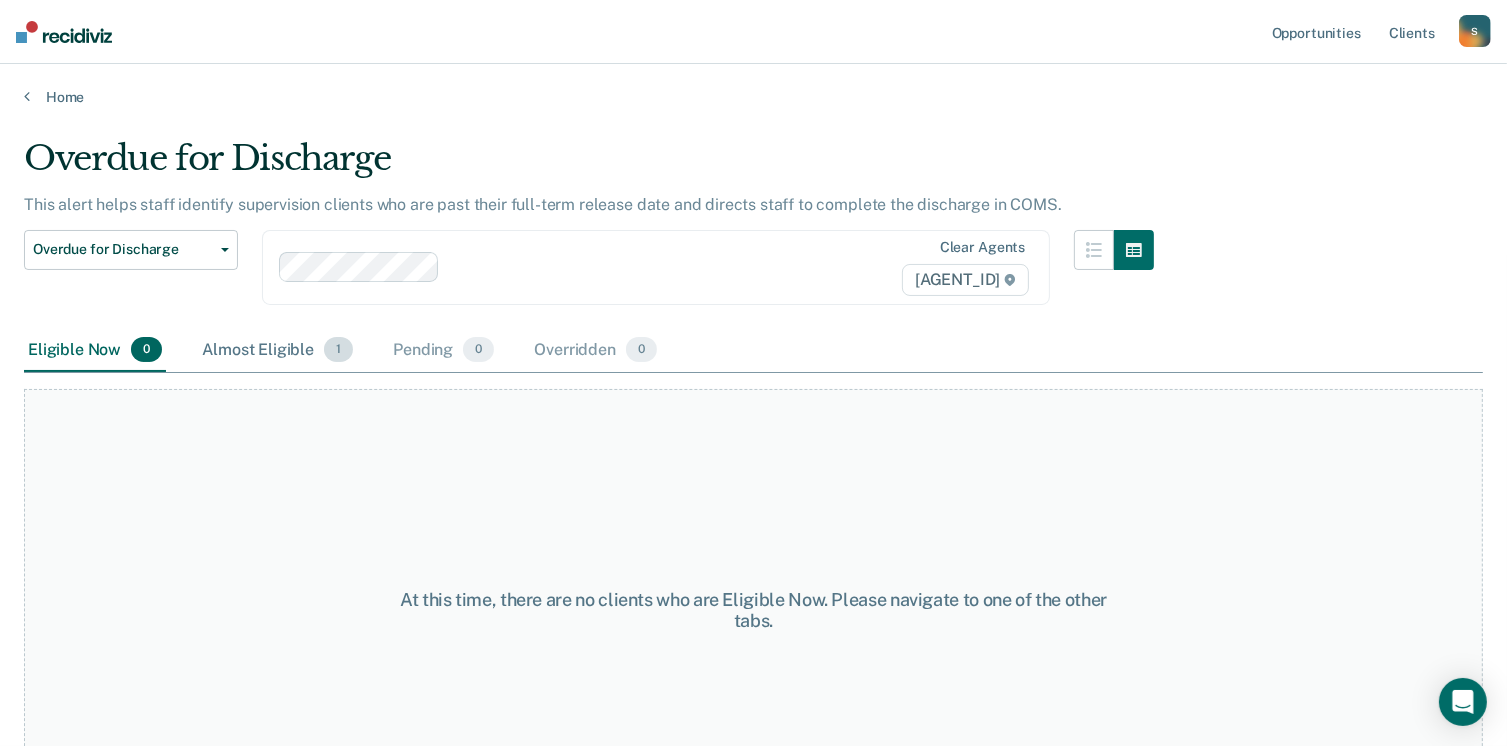 click on "Almost Eligible 1" at bounding box center (277, 351) 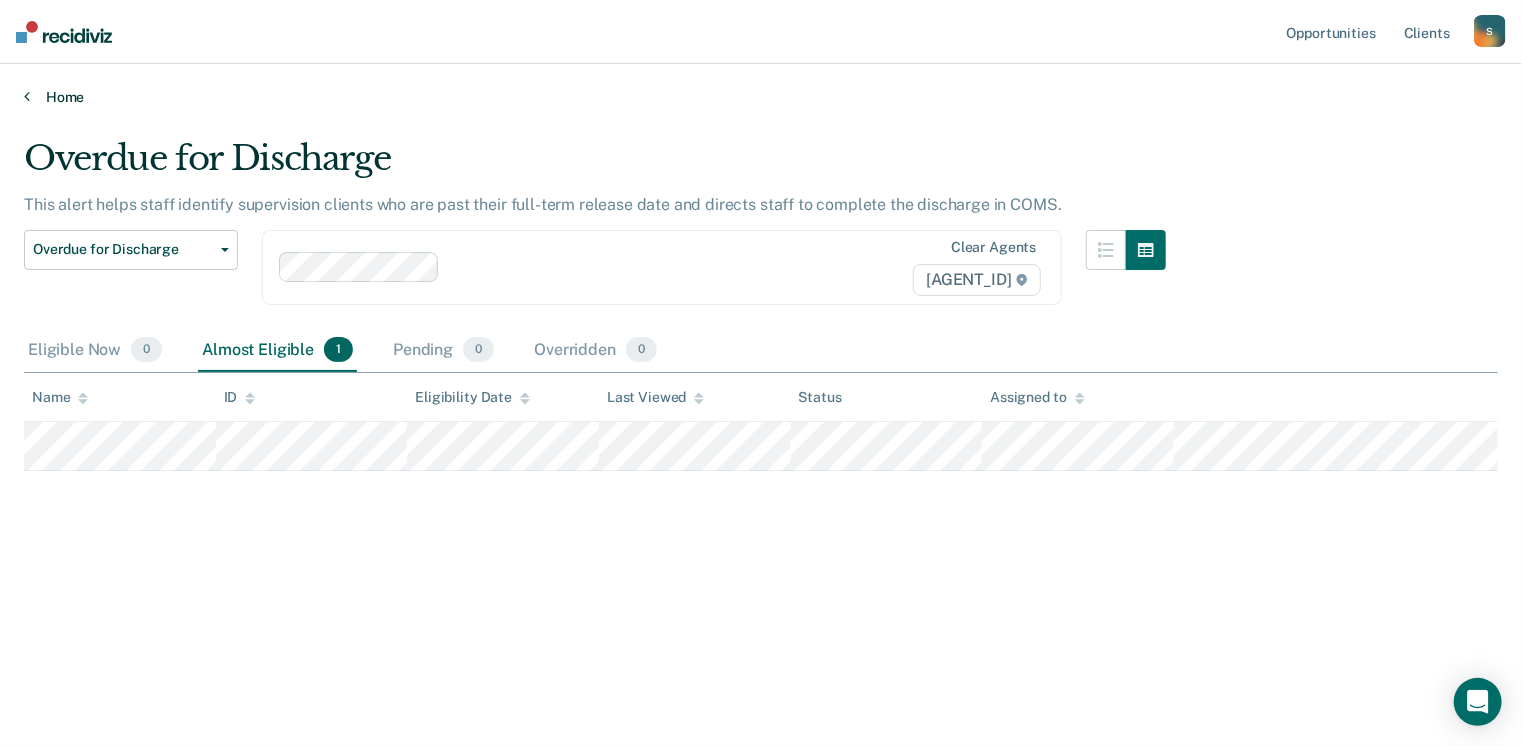 click on "Home" at bounding box center (761, 97) 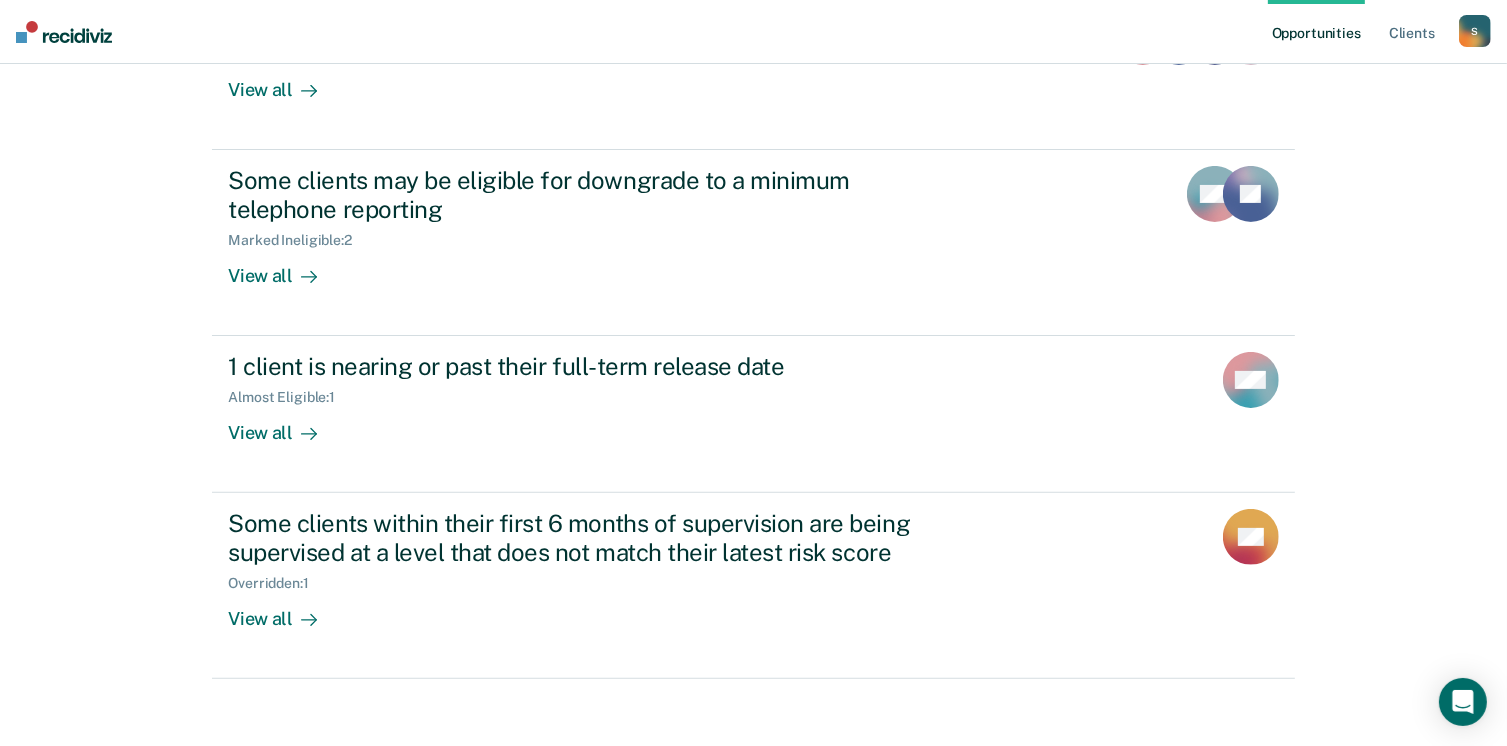 scroll, scrollTop: 476, scrollLeft: 0, axis: vertical 